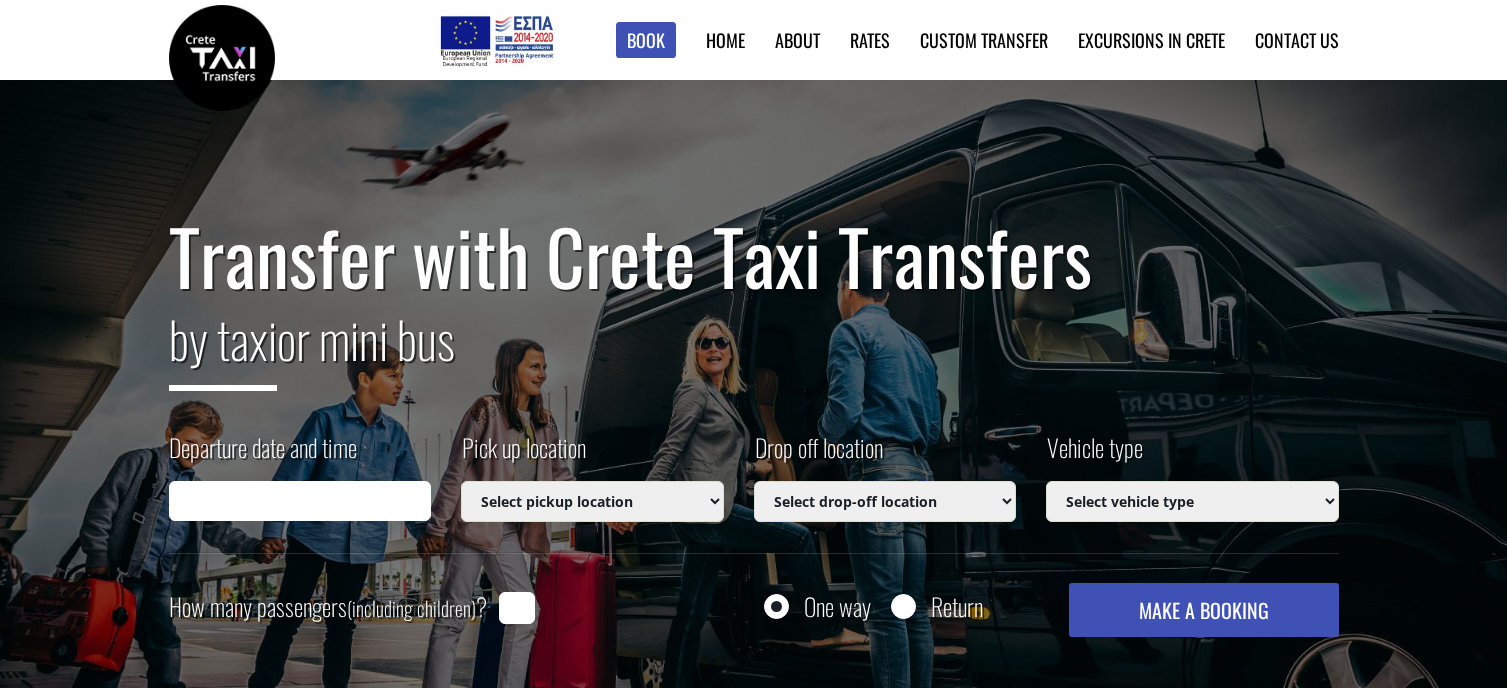 scroll, scrollTop: 0, scrollLeft: 0, axis: both 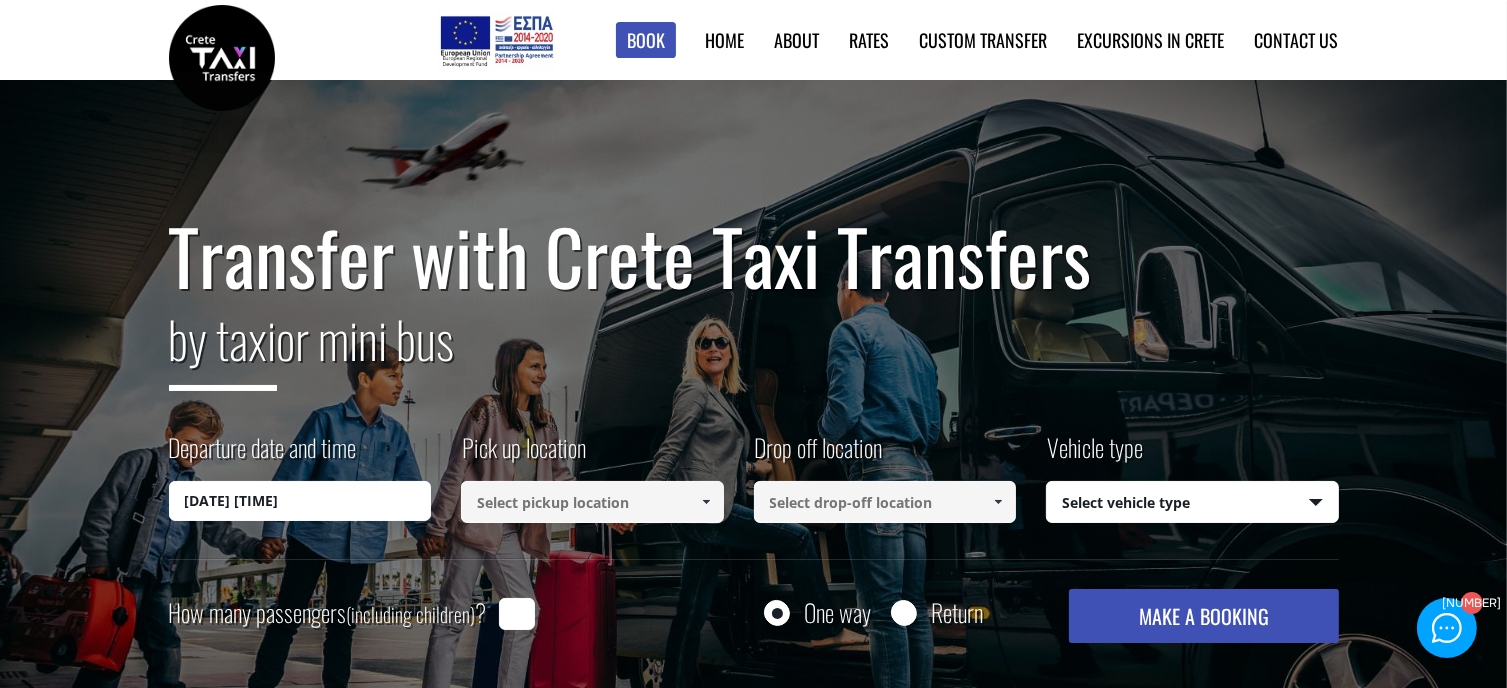 click on "[DATE] [TIME]" at bounding box center (300, 501) 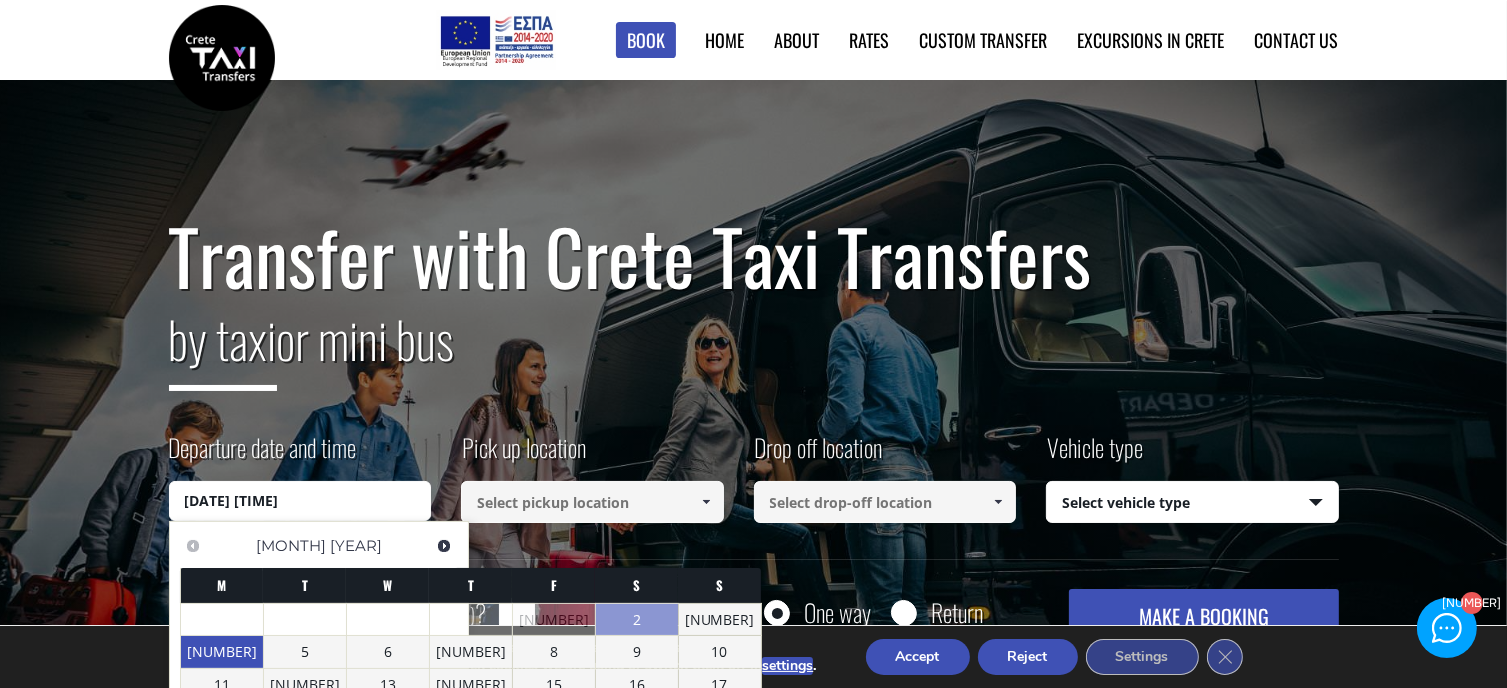 click on "[NUMBER]" at bounding box center (222, 652) 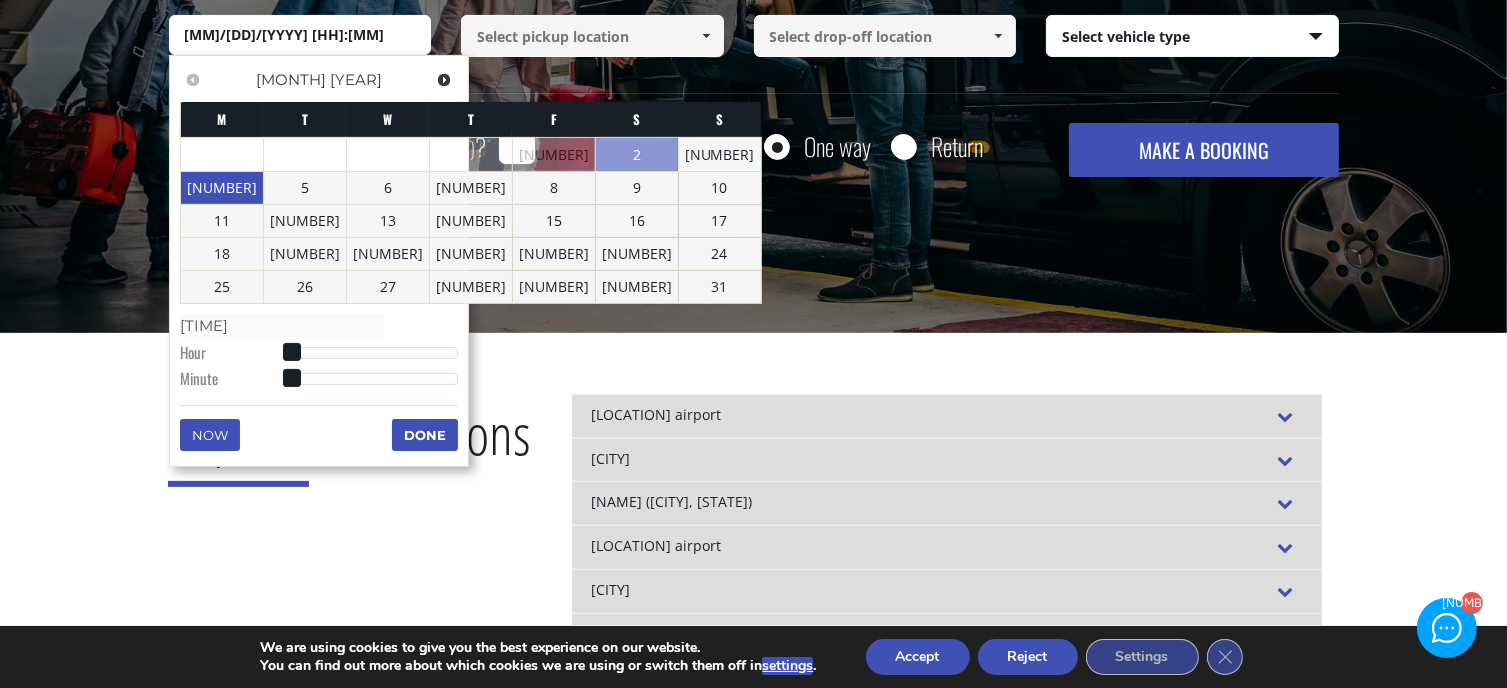 scroll, scrollTop: 468, scrollLeft: 0, axis: vertical 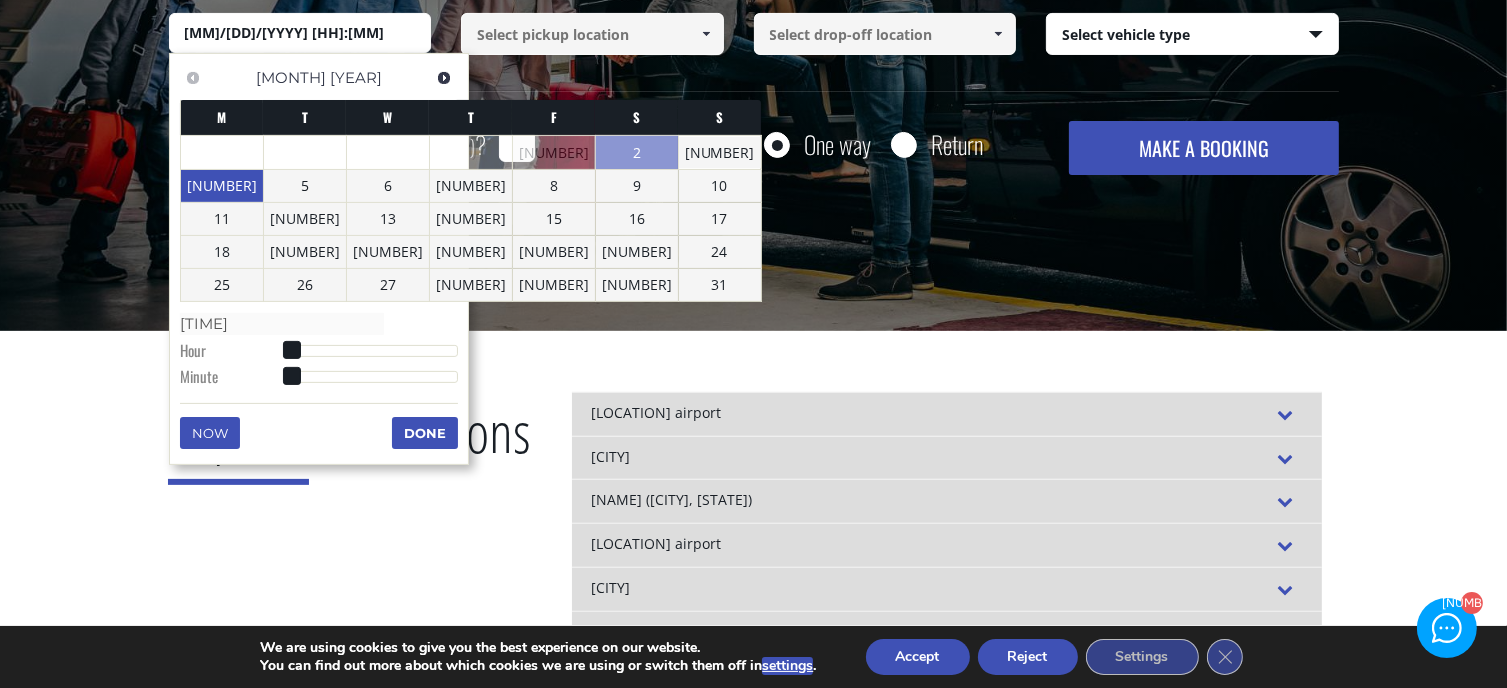type on "[DATE] [TIME]" 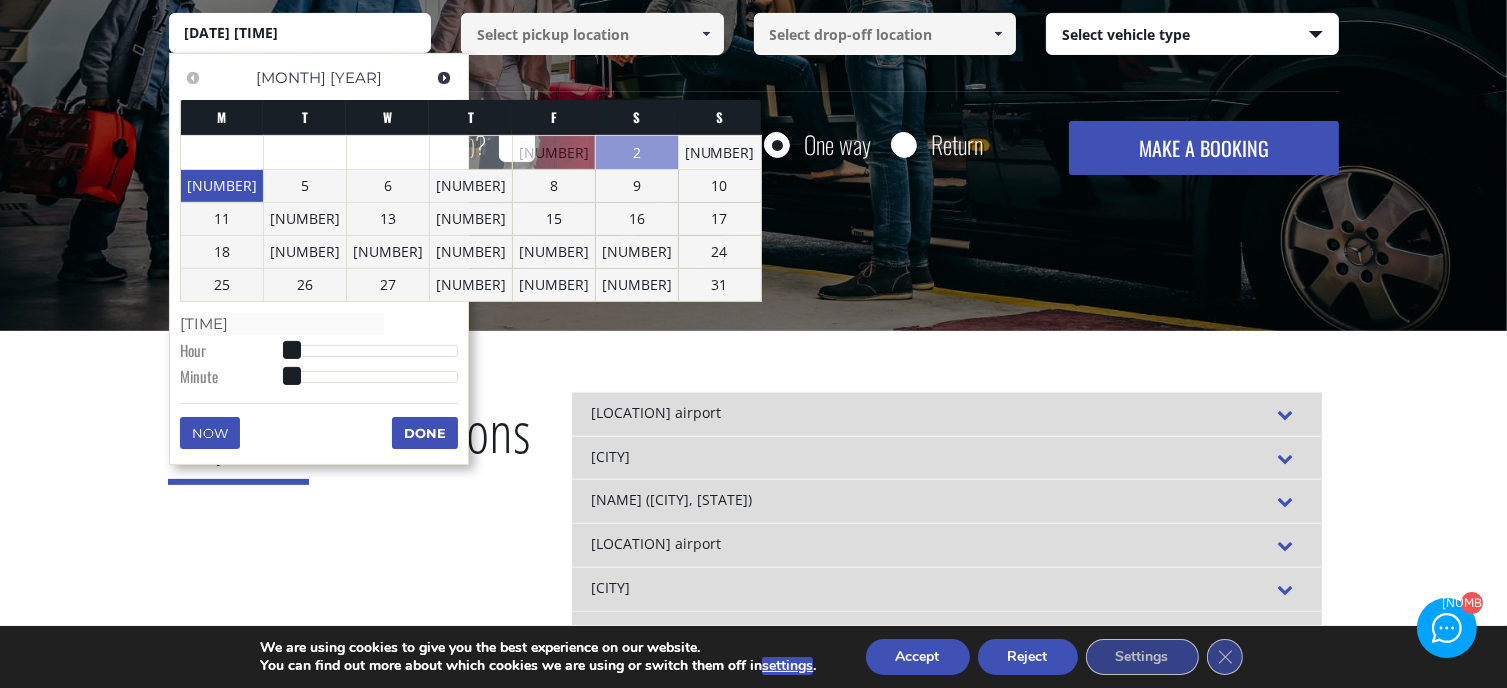 click at bounding box center (374, 351) 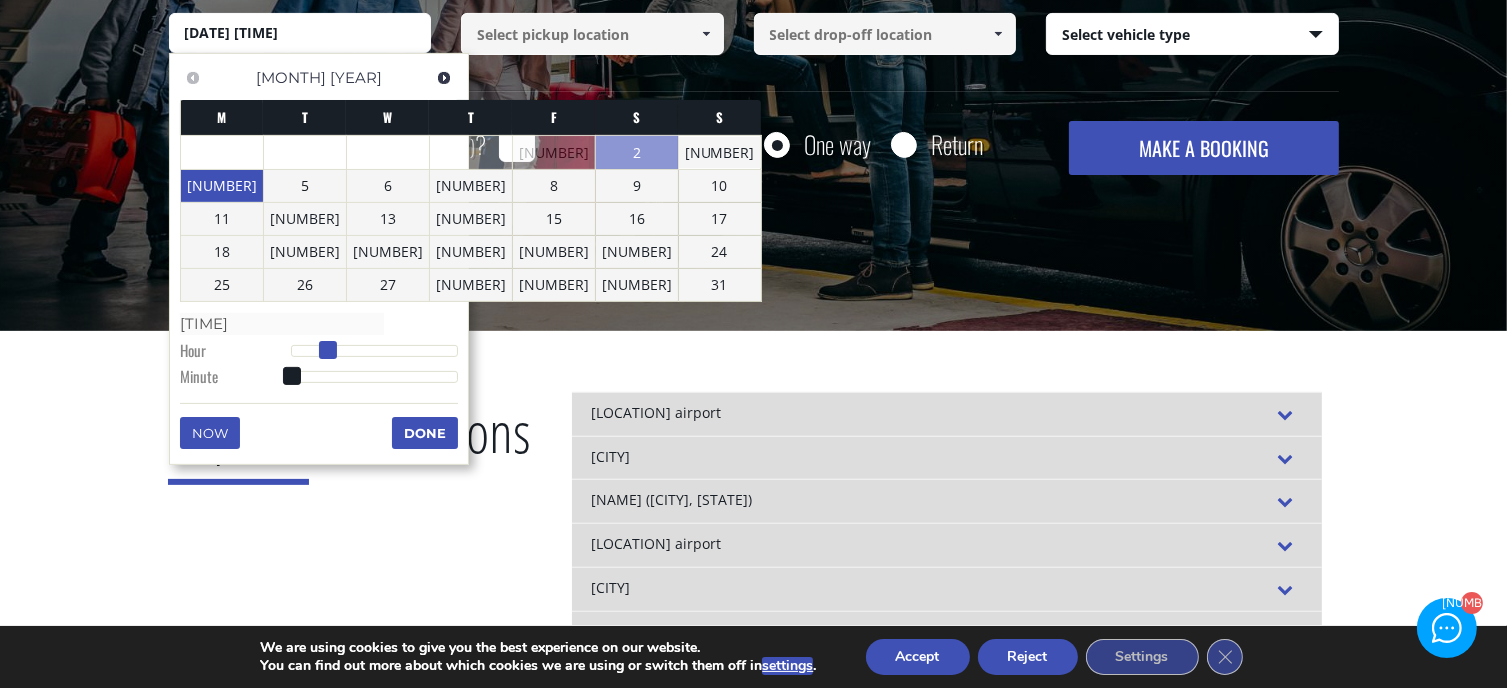 click at bounding box center (328, 350) 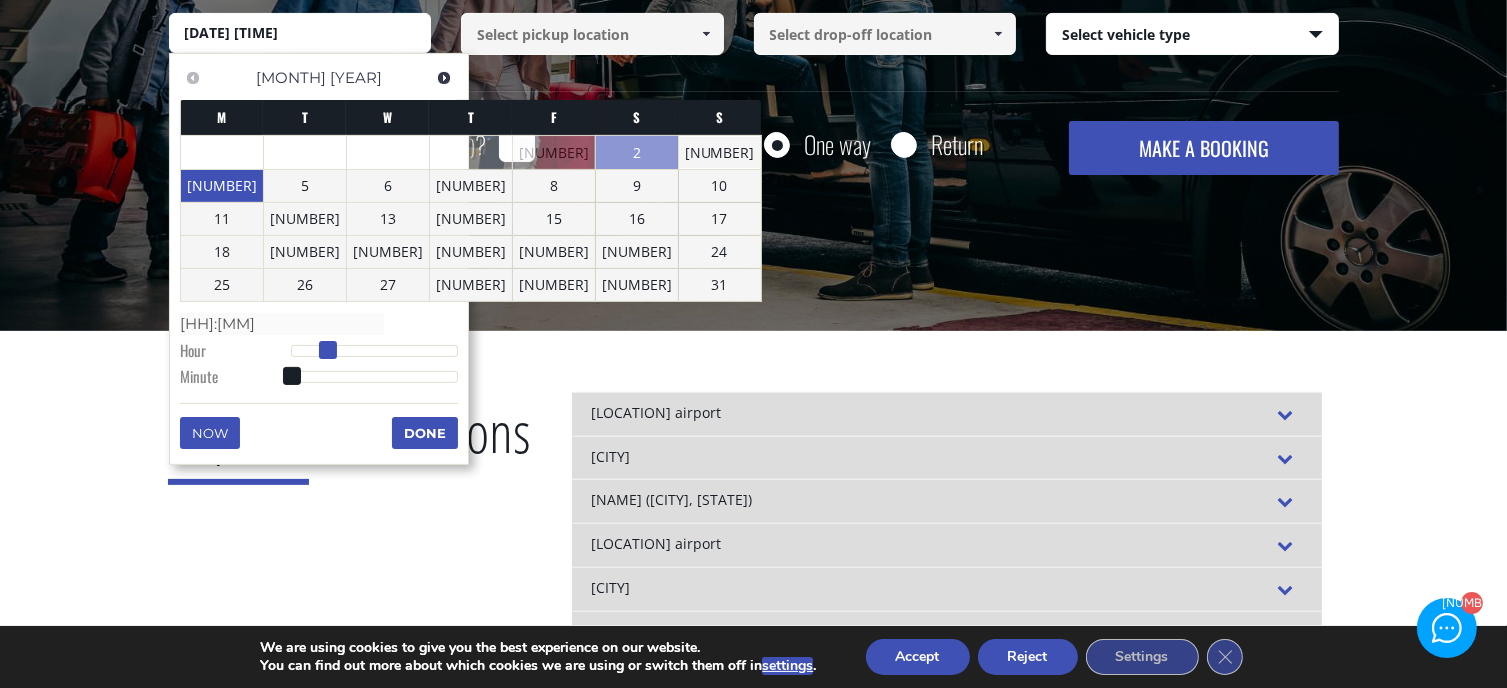type on "[DATE] [TIME]" 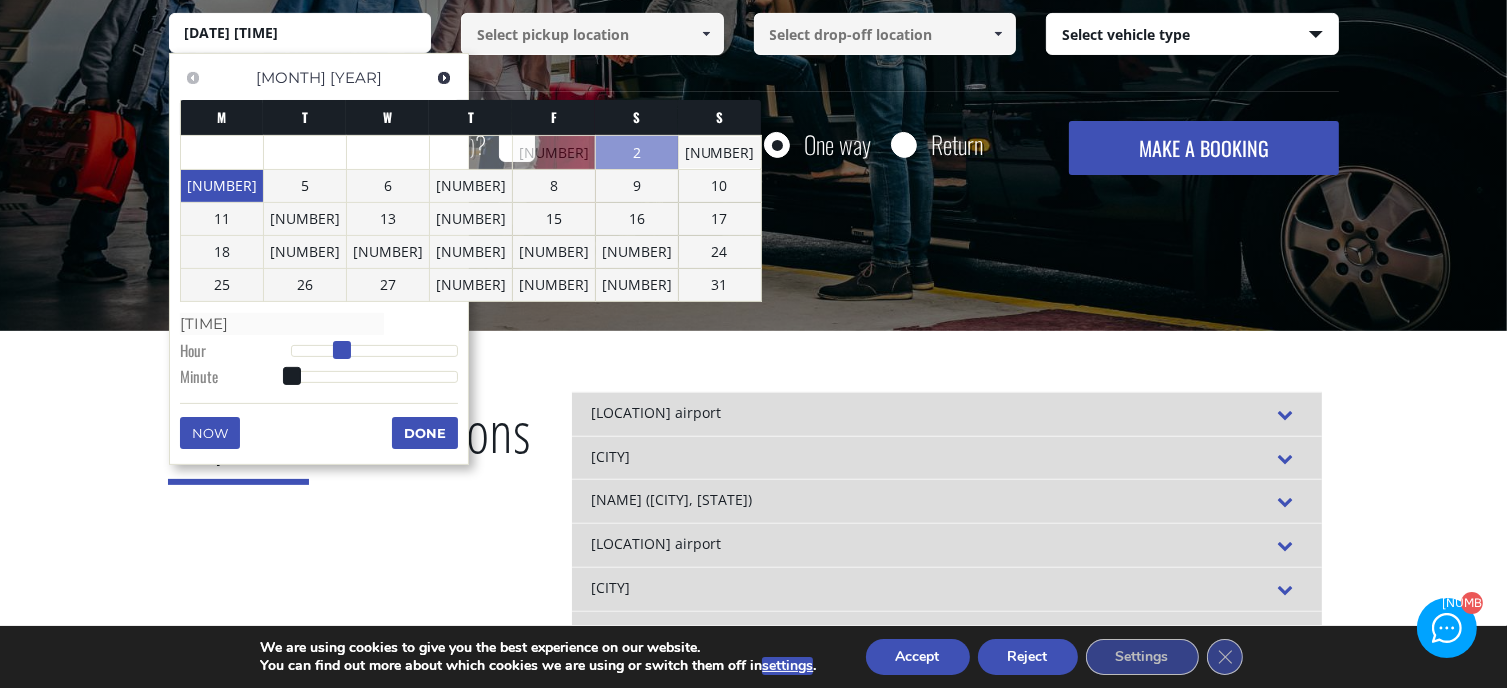 type on "[MM]/[DD]/[YYYY] [HH]:[MM]" 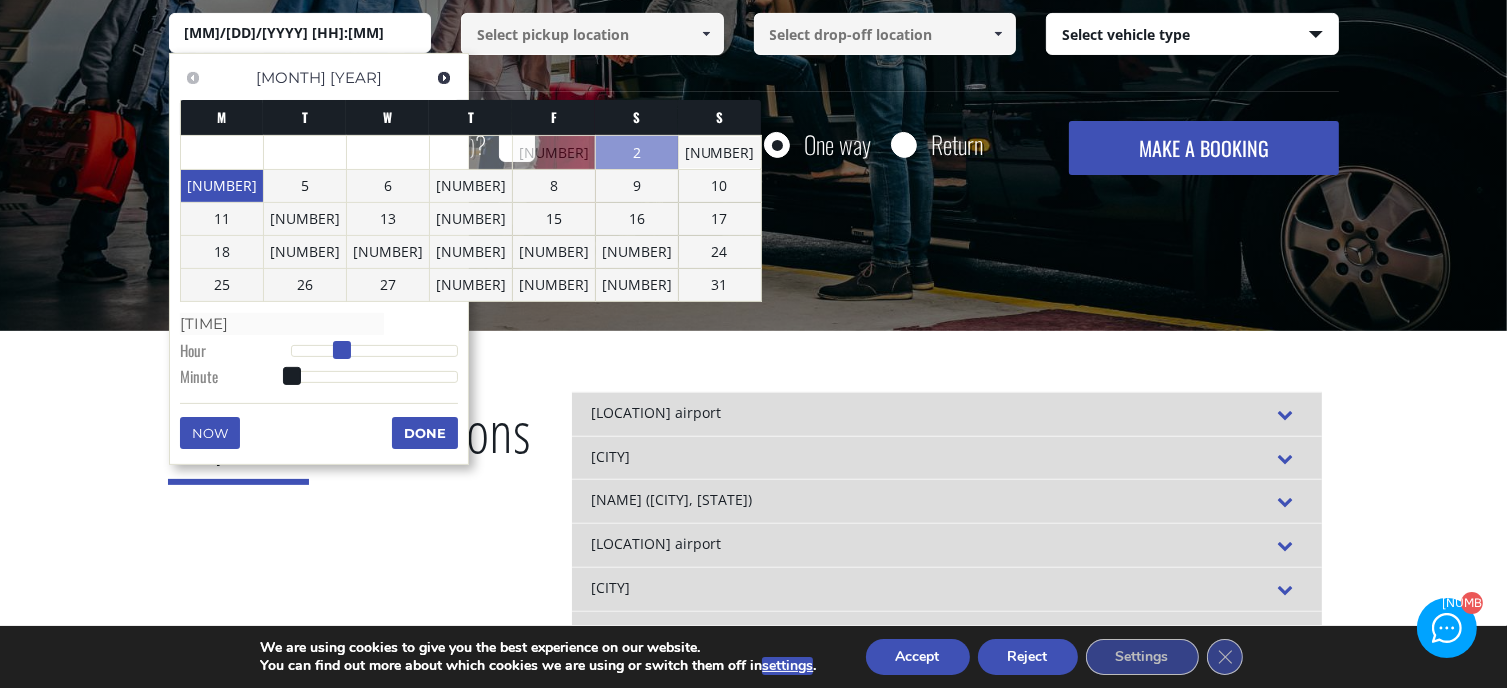 type on "[DATE] [TIME]" 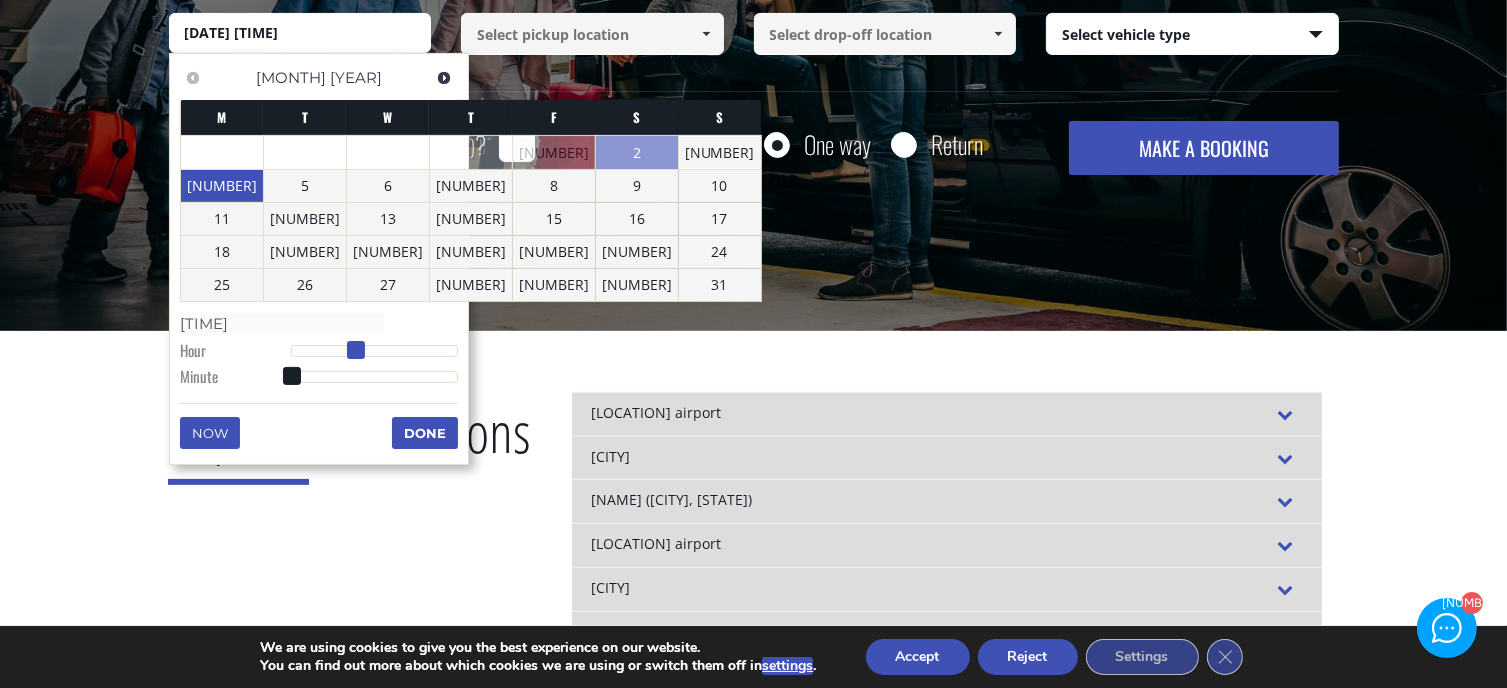 type on "[DATE] [TIME]" 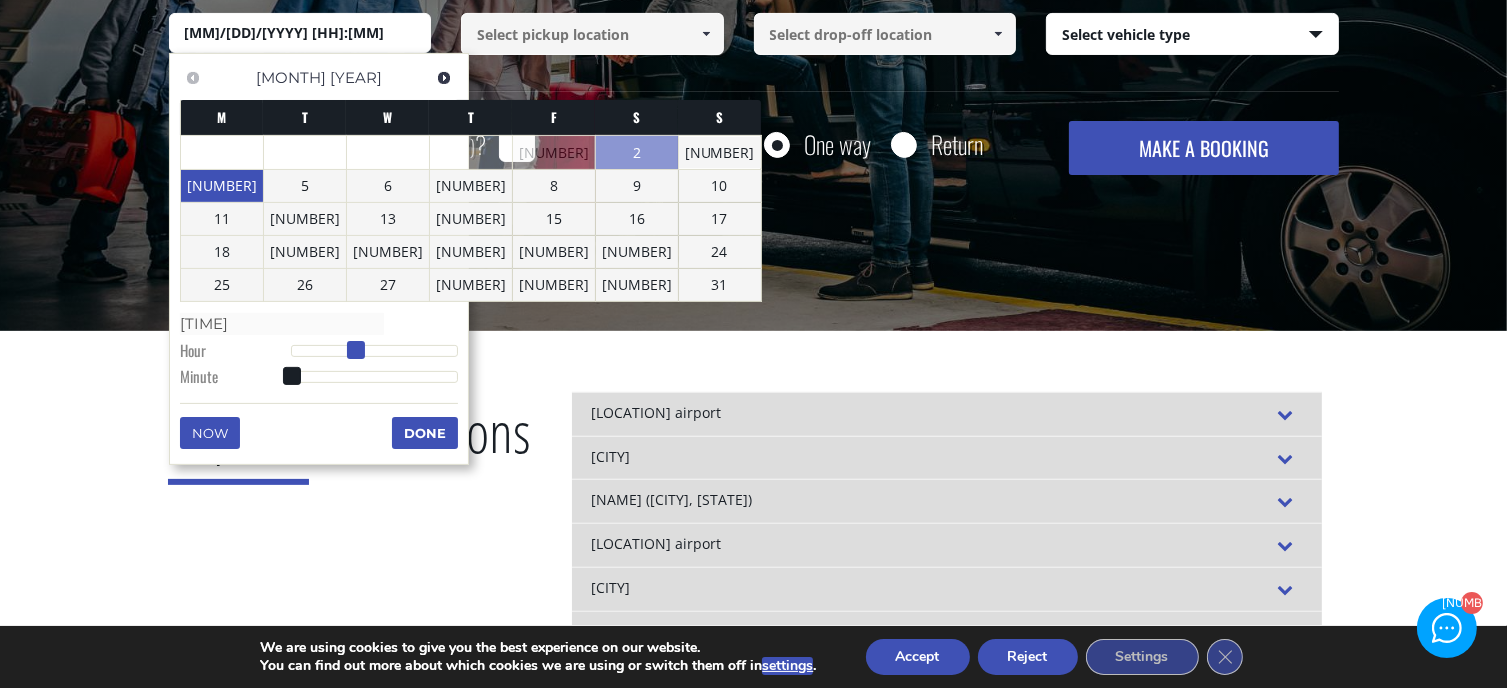 type on "[HH]:[MM]" 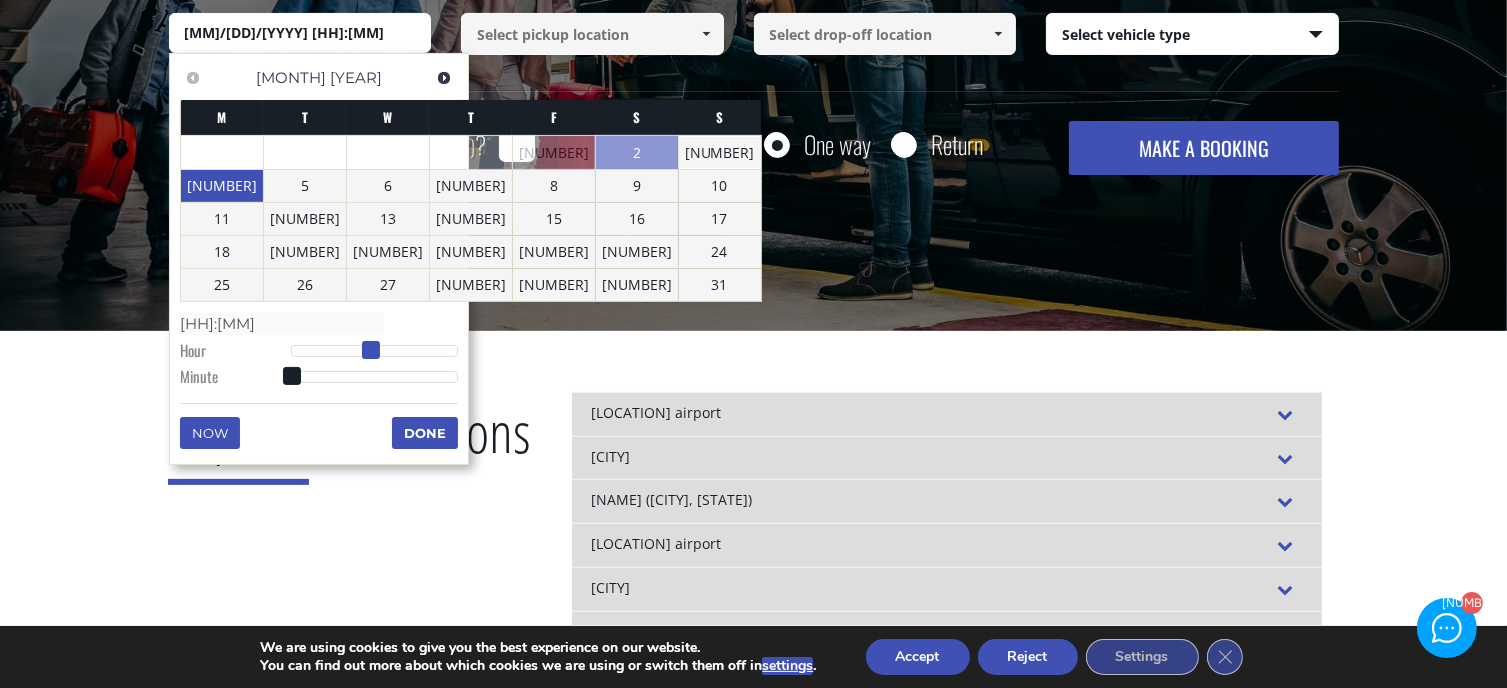 type on "[DATE] [TIME]" 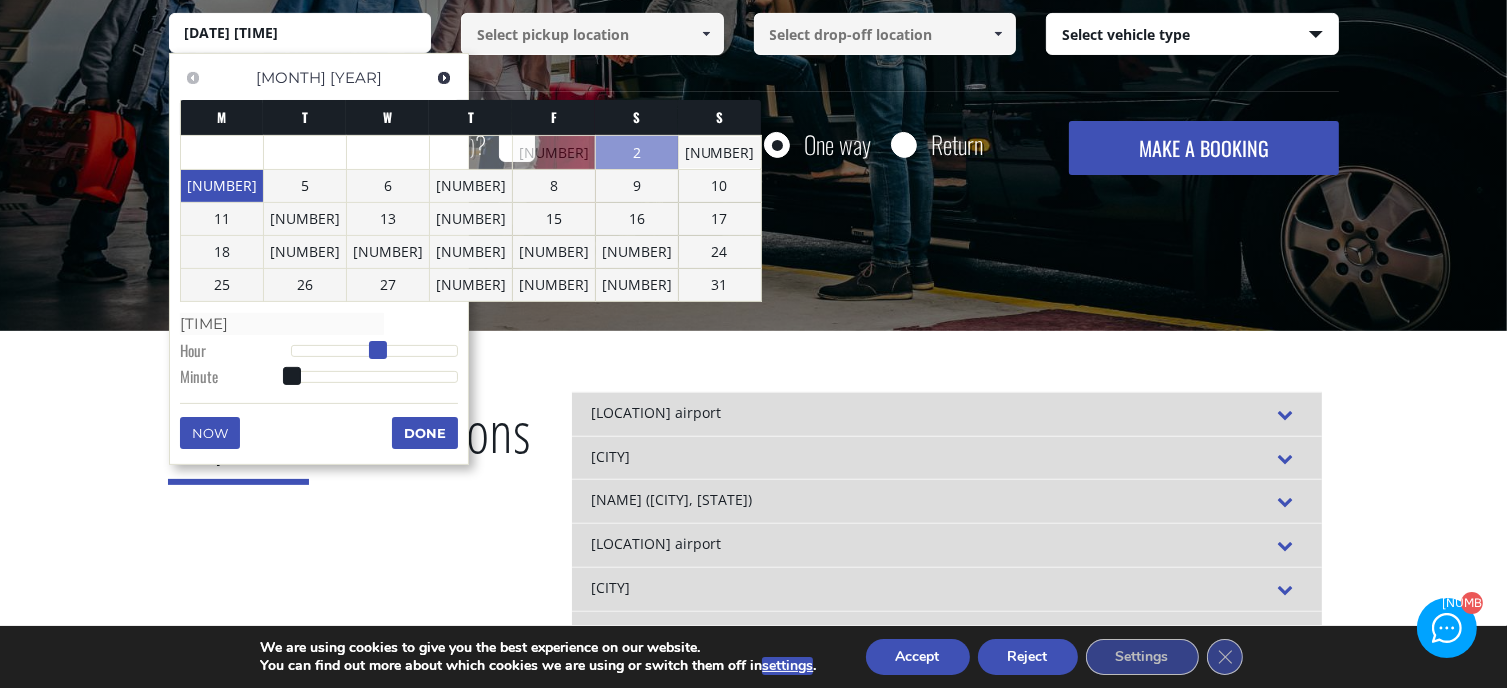 type on "[MM]/[DD]/[YYYY] [HH]:[MM]" 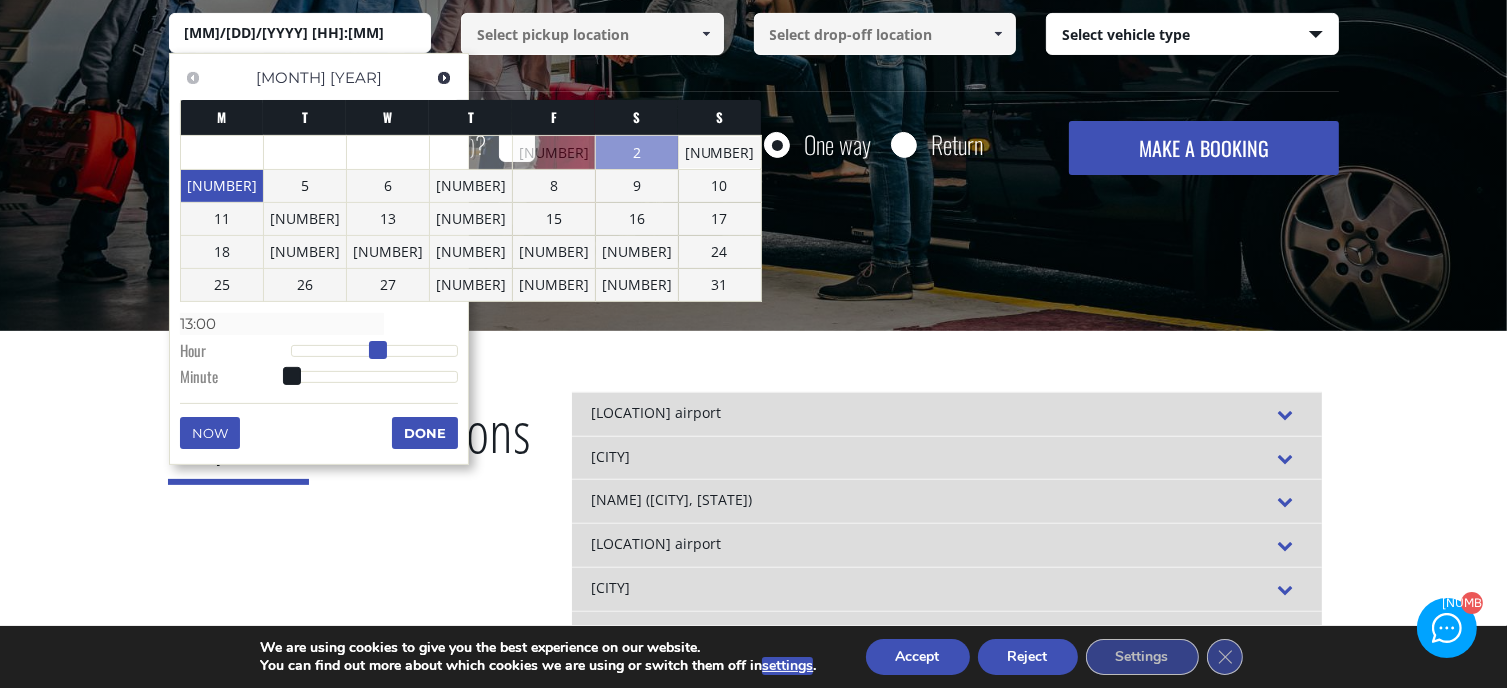 type on "[DATE] [TIME]" 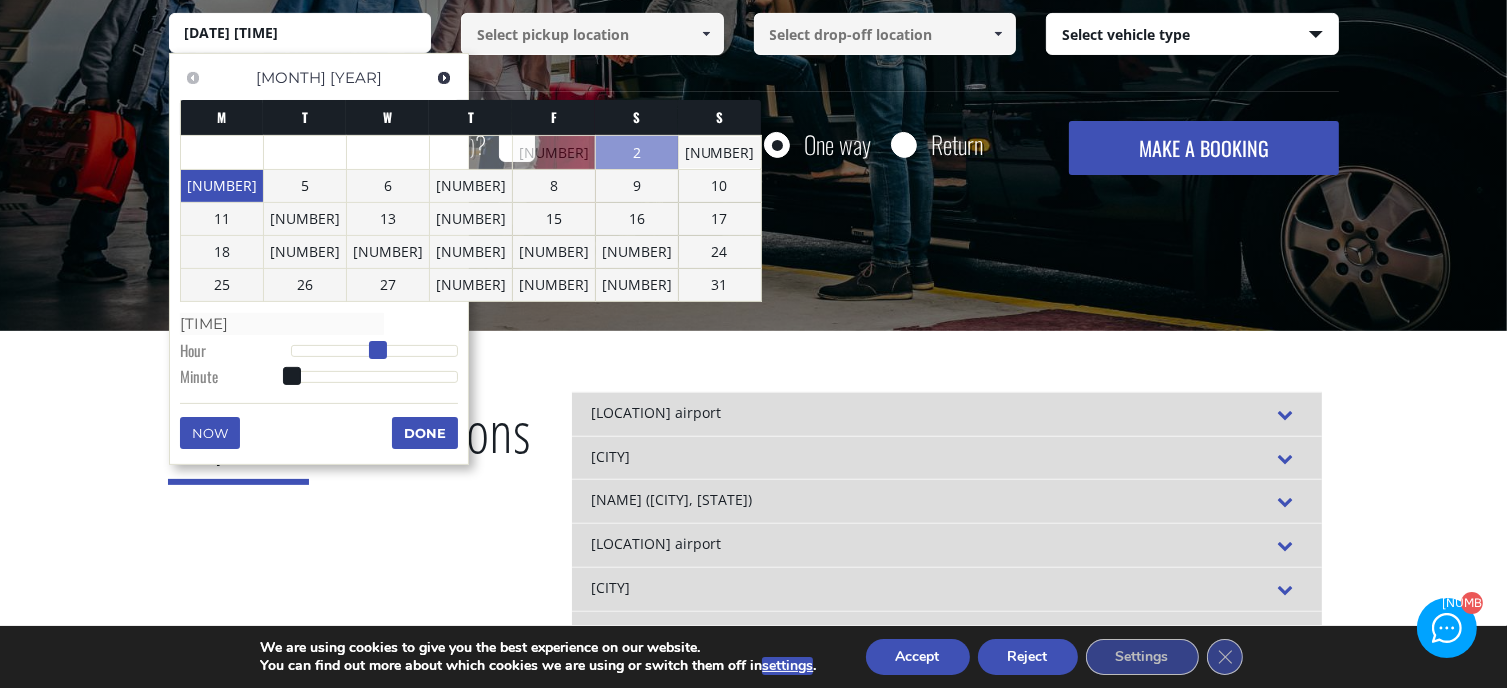 type on "[DATE] [TIME]" 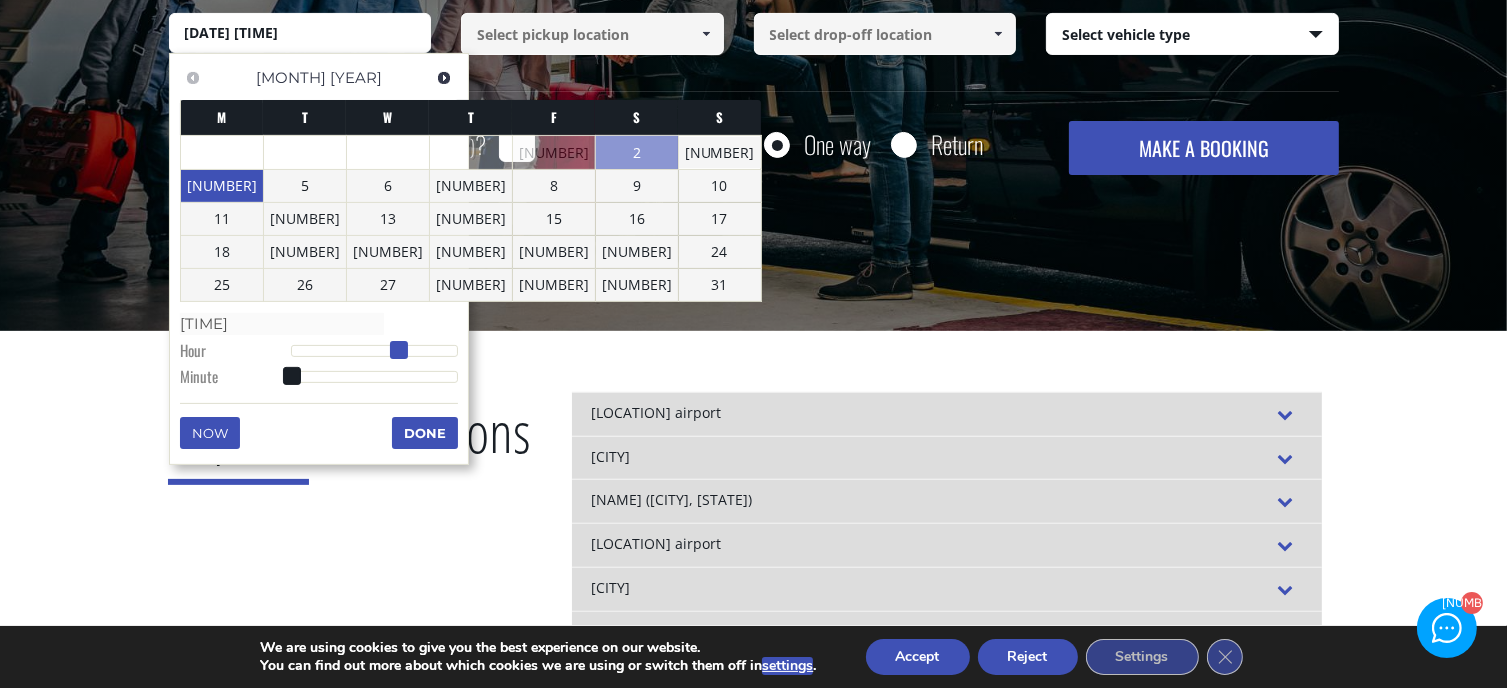 type on "[MM]/[DD]/[YYYY] [HH]:[MM]" 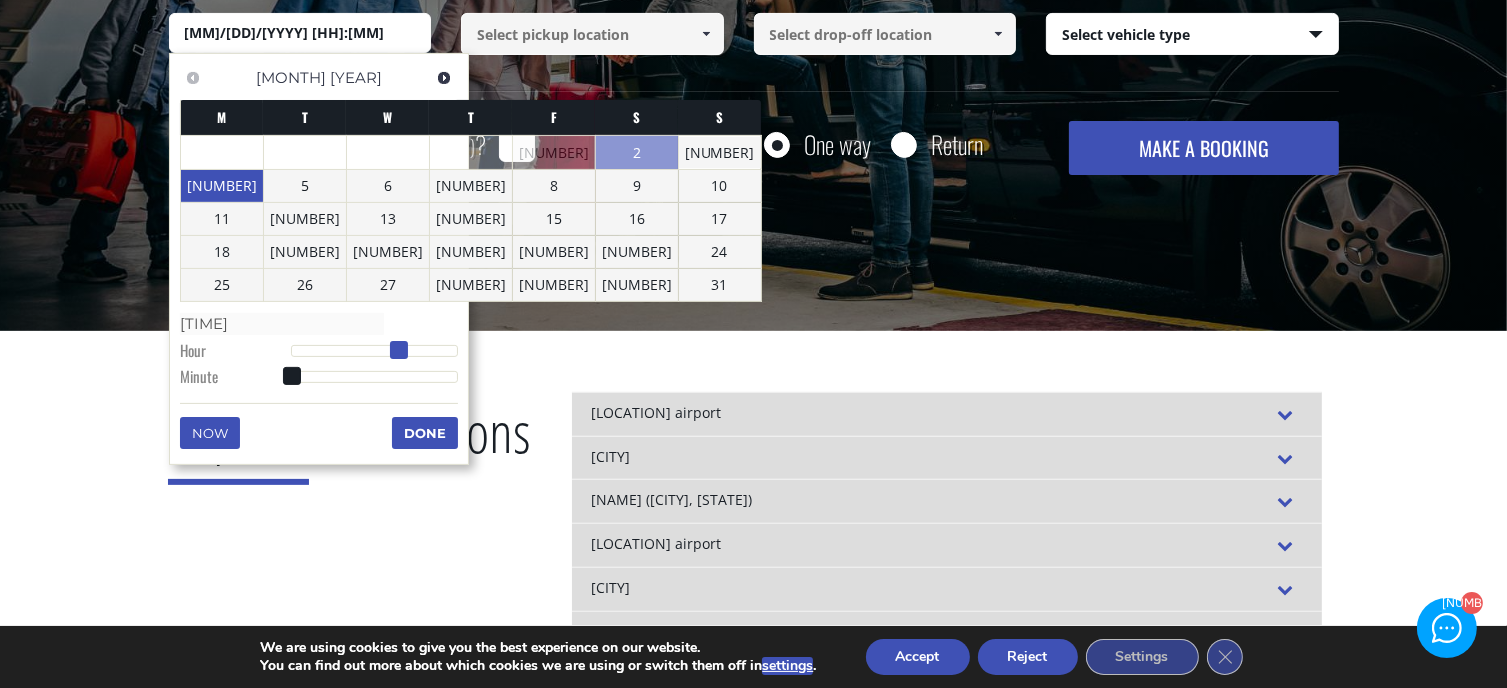type on "[MM]/[DD]/[YYYY] [HH]:[MM]" 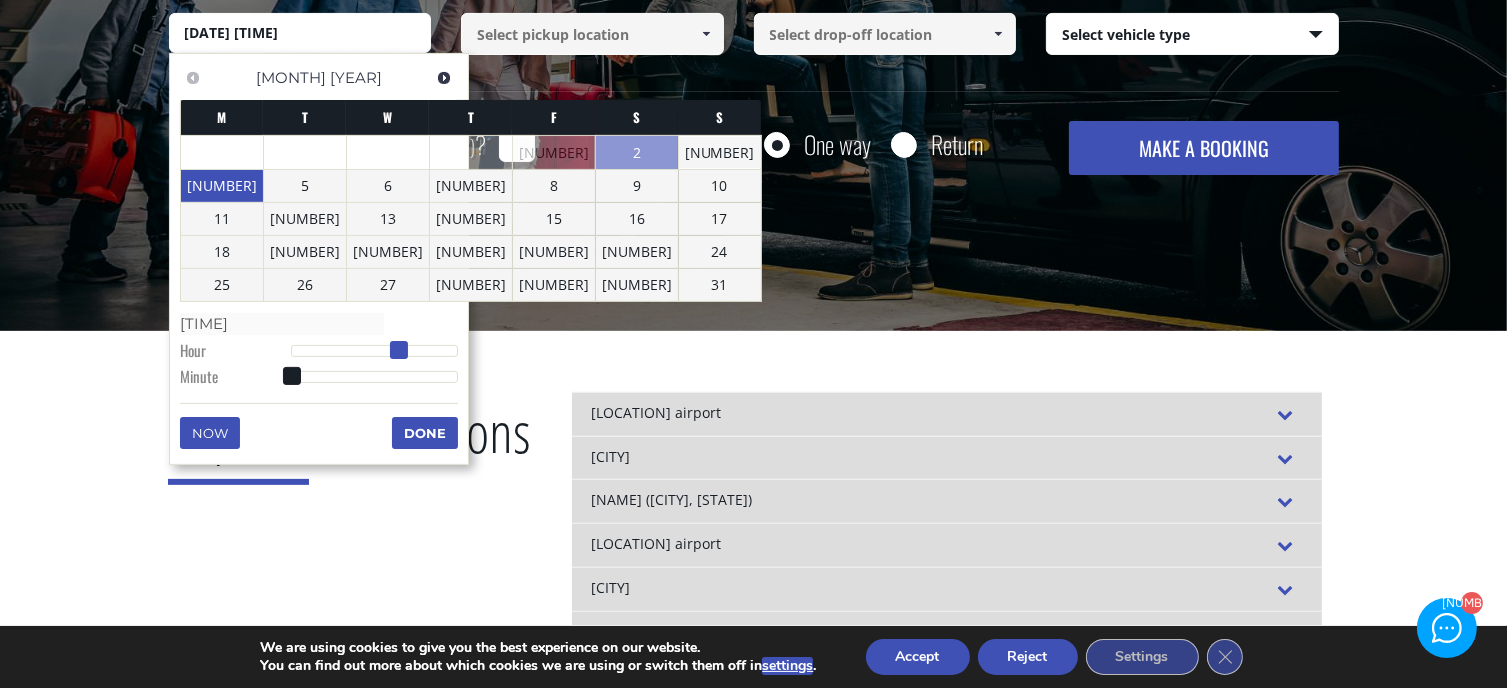 type on "[DATE] [TIME]" 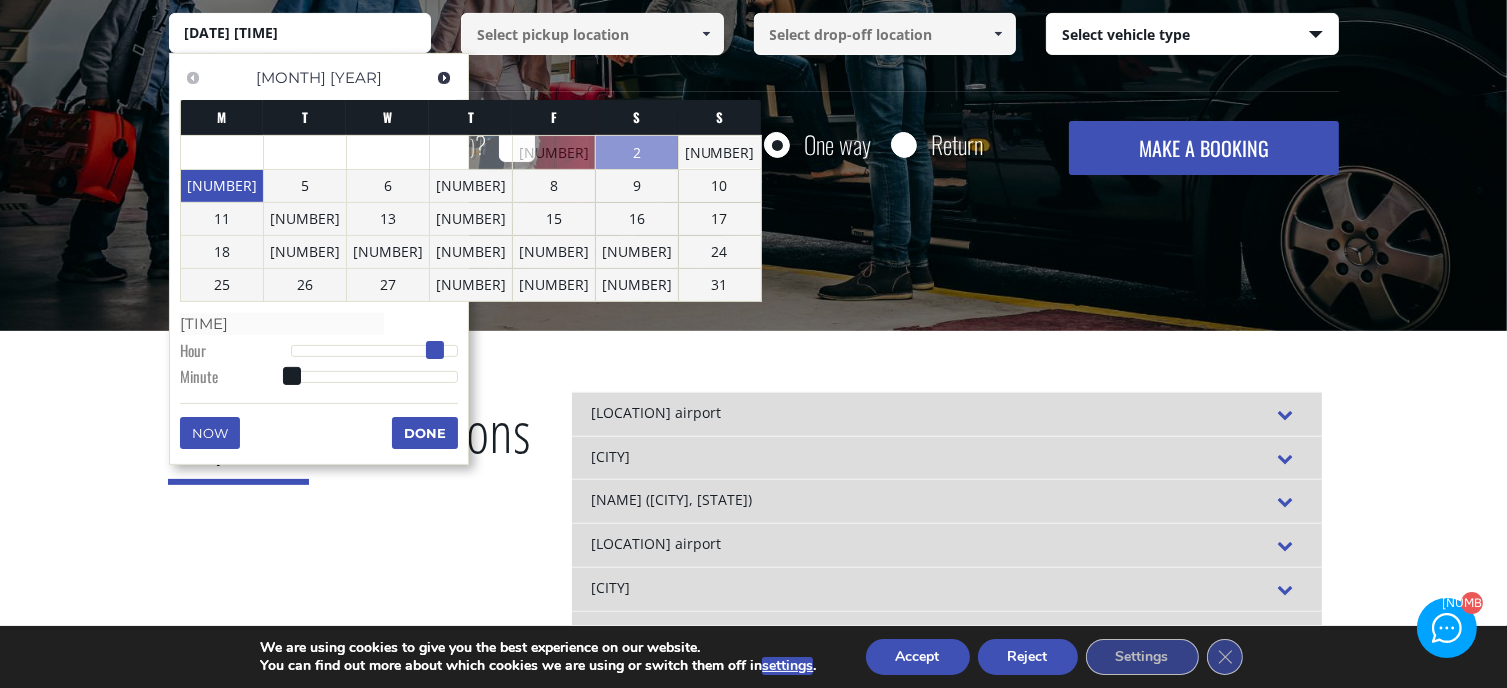 type on "[DATE] [TIME]" 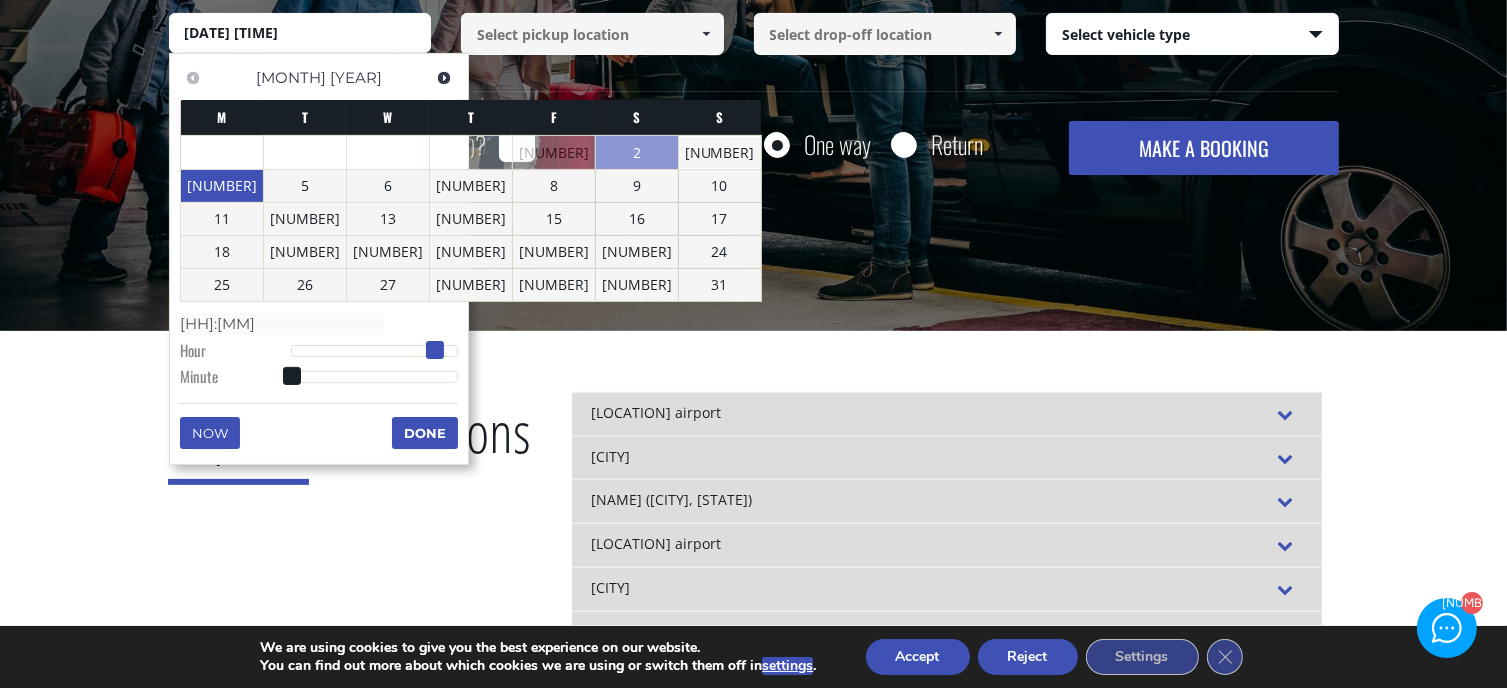 type on "[MM]/[DD]/[YYYY] [HH]:[MM]" 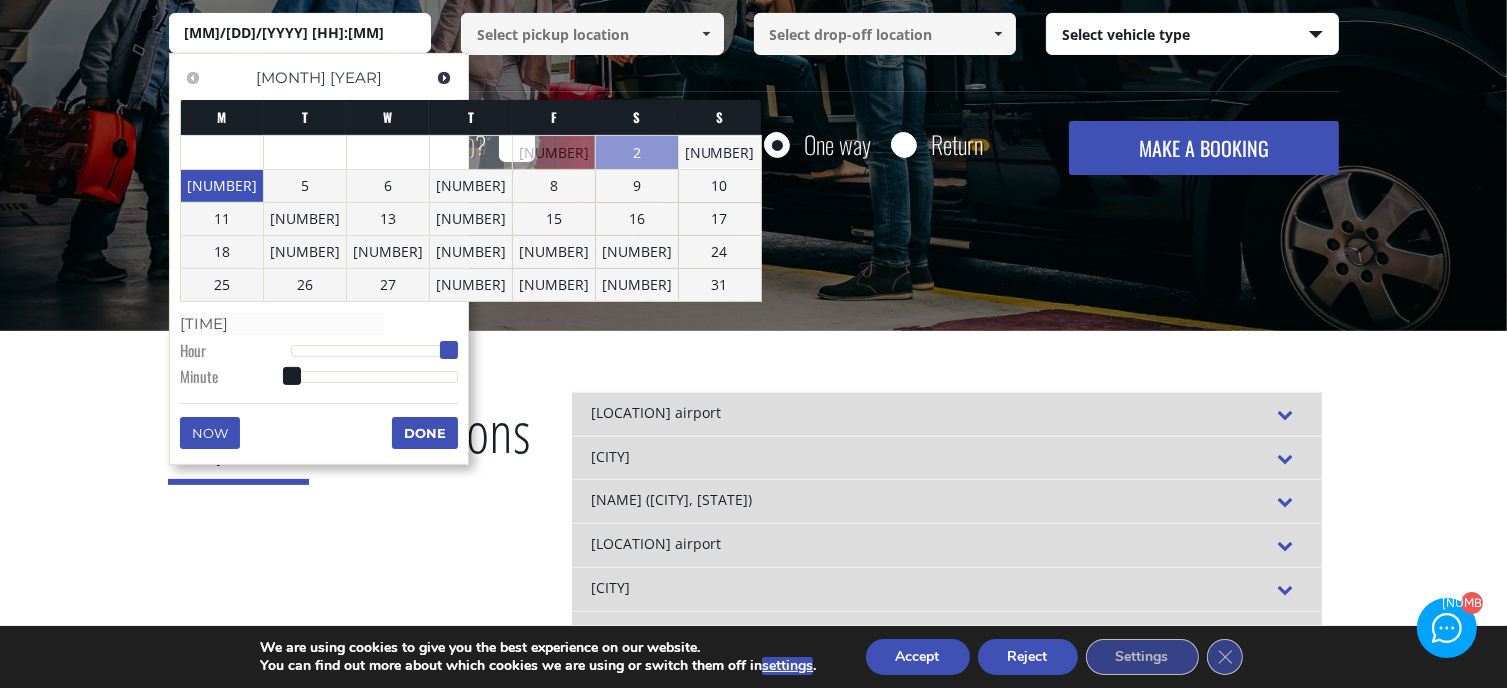 type on "[DATE] [TIME]" 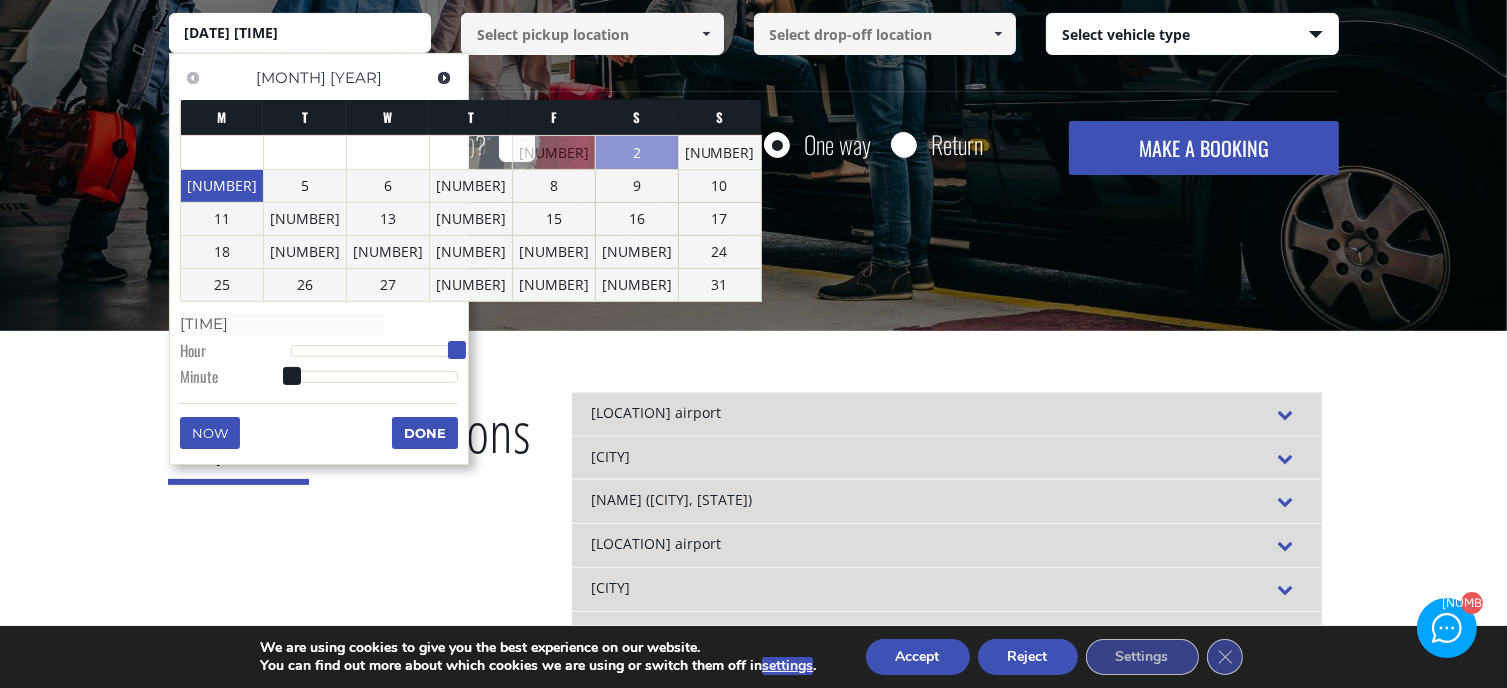 type on "[MM]/[DD]/[YYYY] [HH]:[MM]" 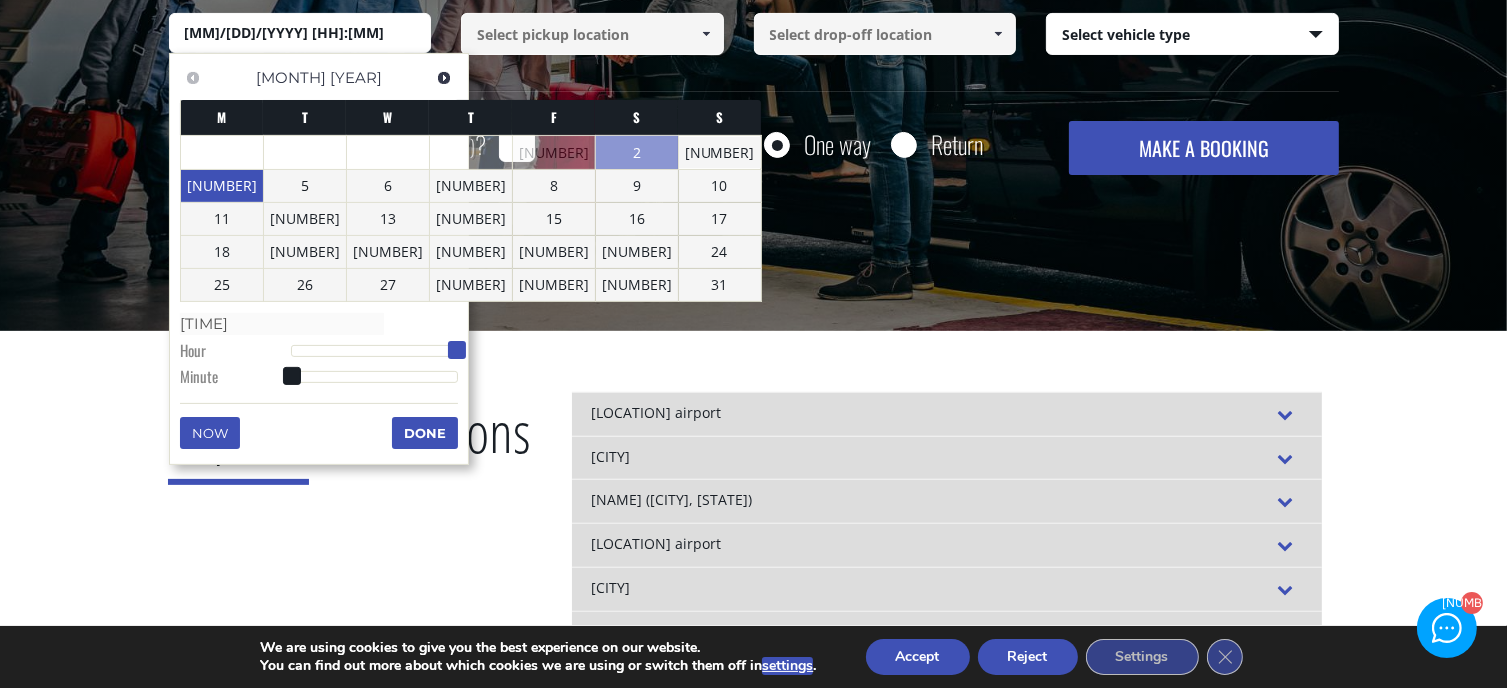 type on "[DATE] [TIME]" 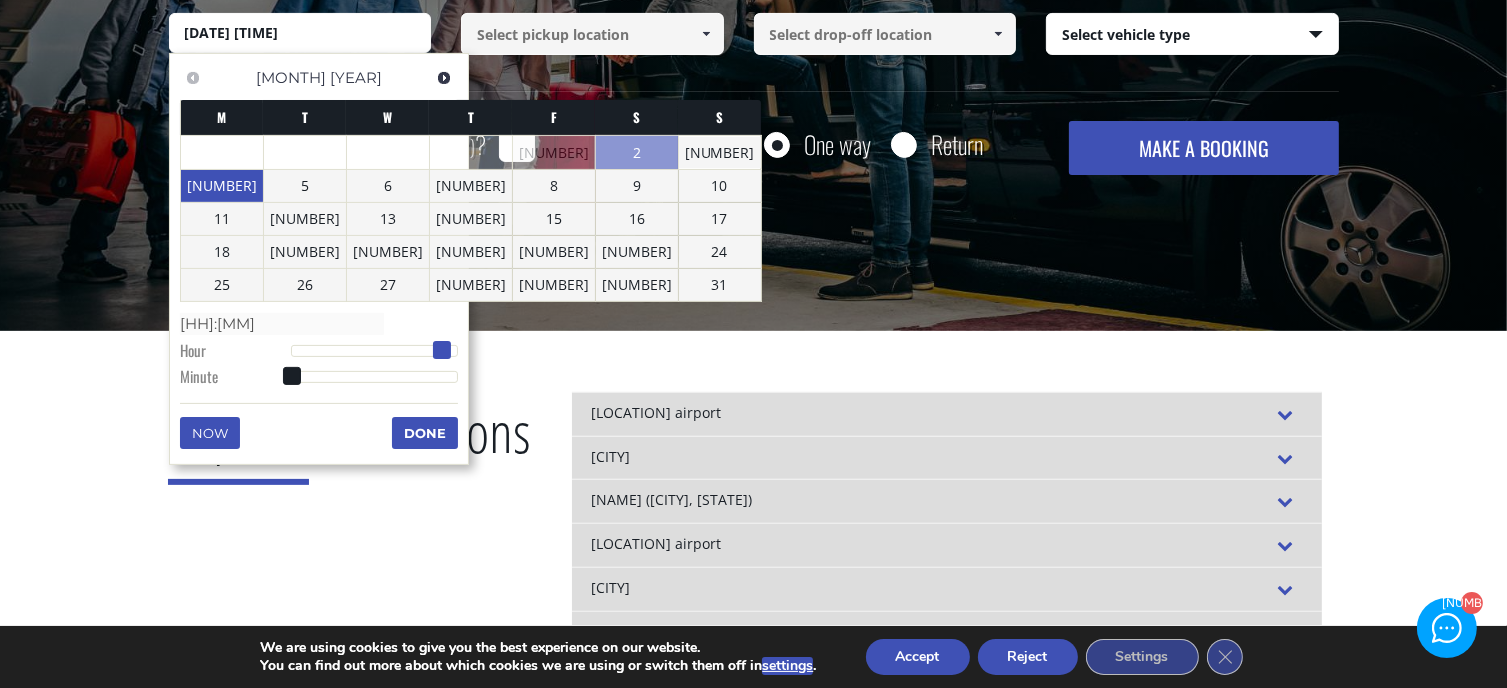 type on "[DATE] [TIME]" 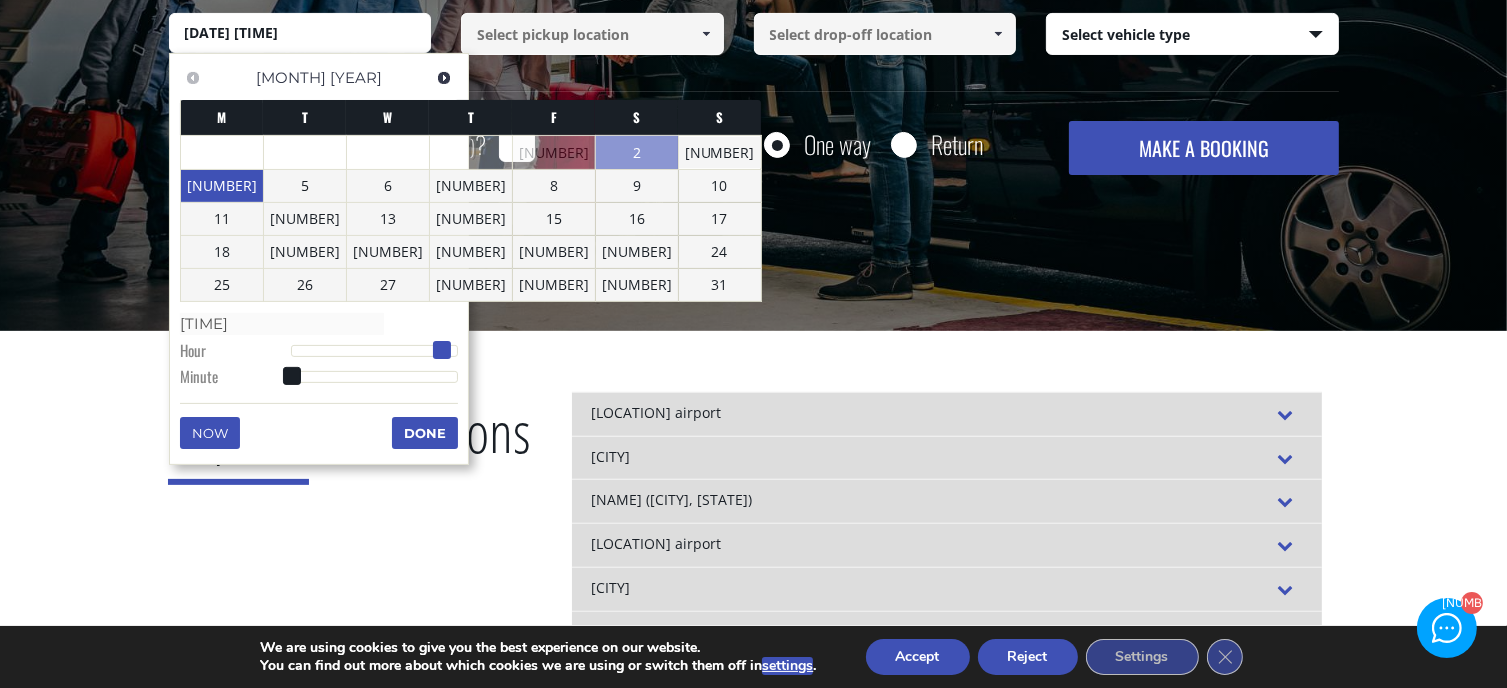 type on "[DATE] [TIME]" 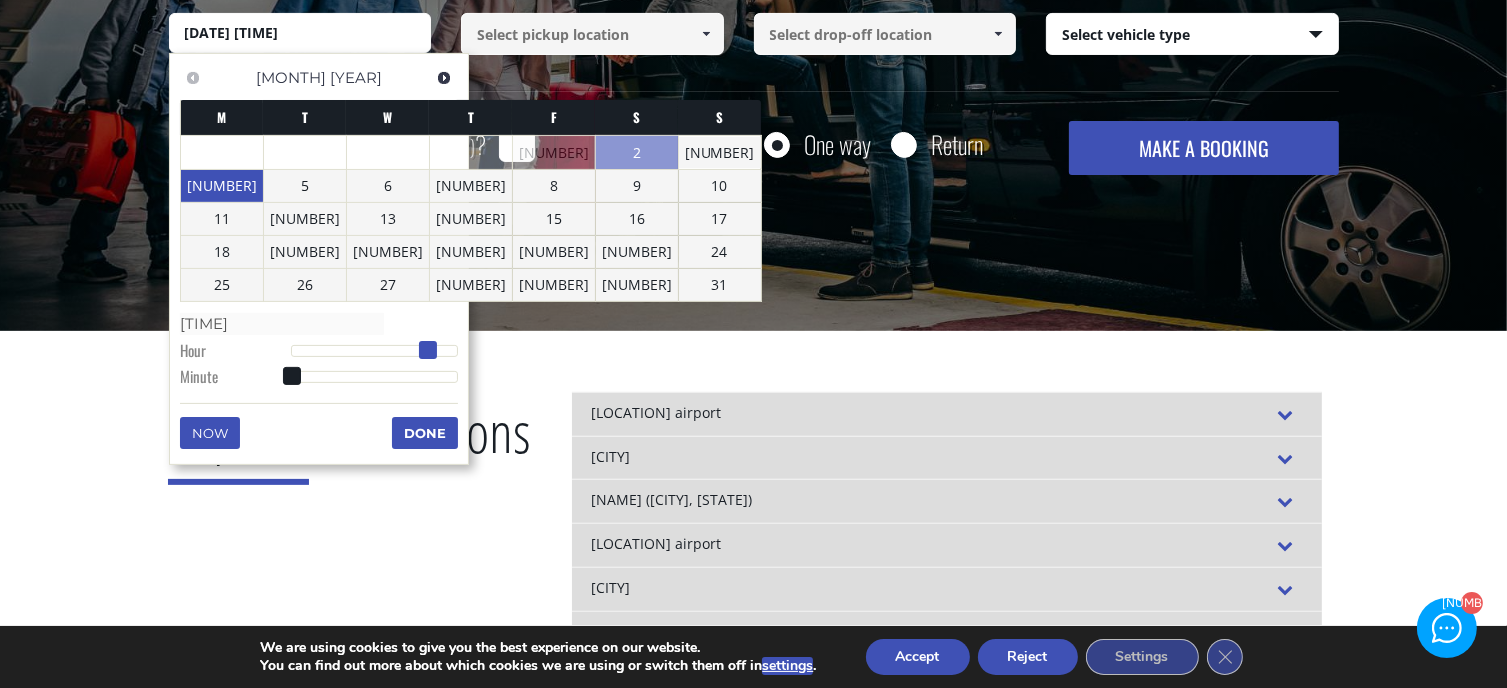 type on "[DATE] [TIME]" 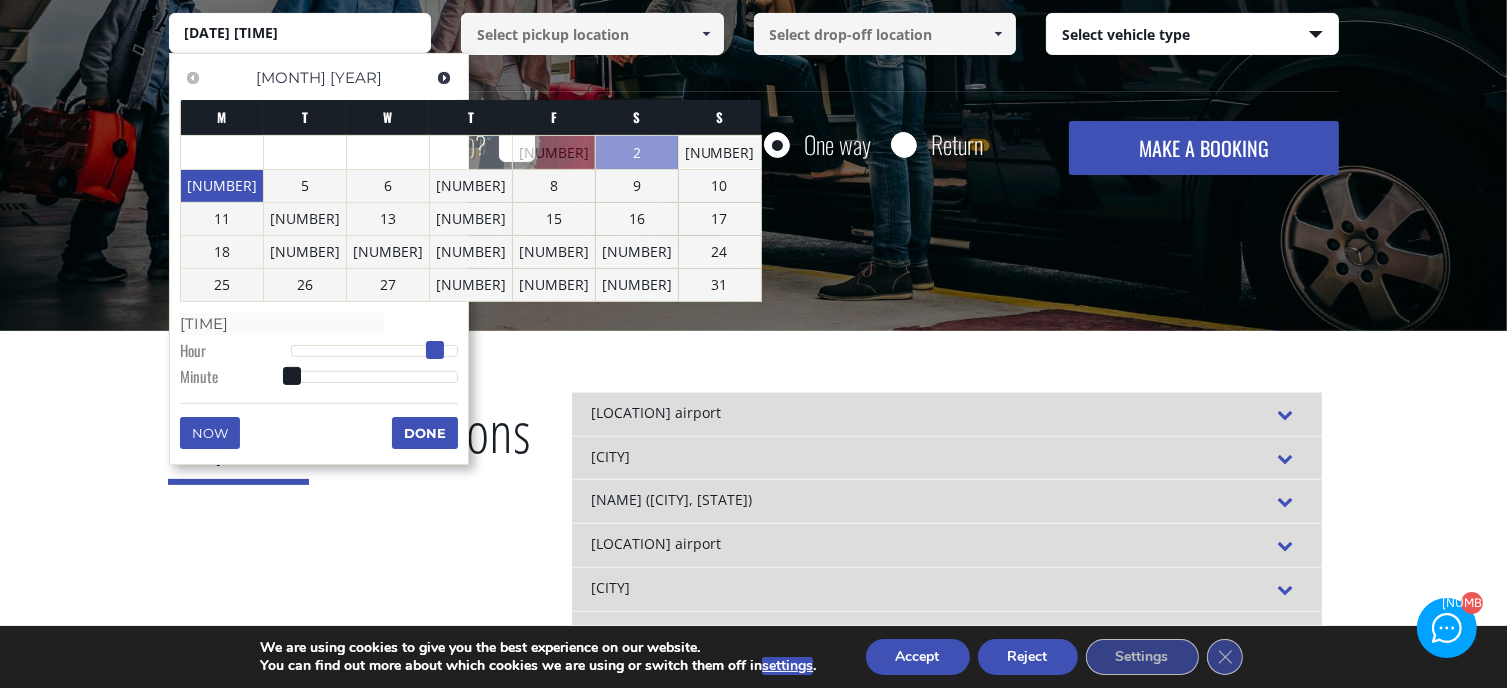 type on "[DATE] [TIME]" 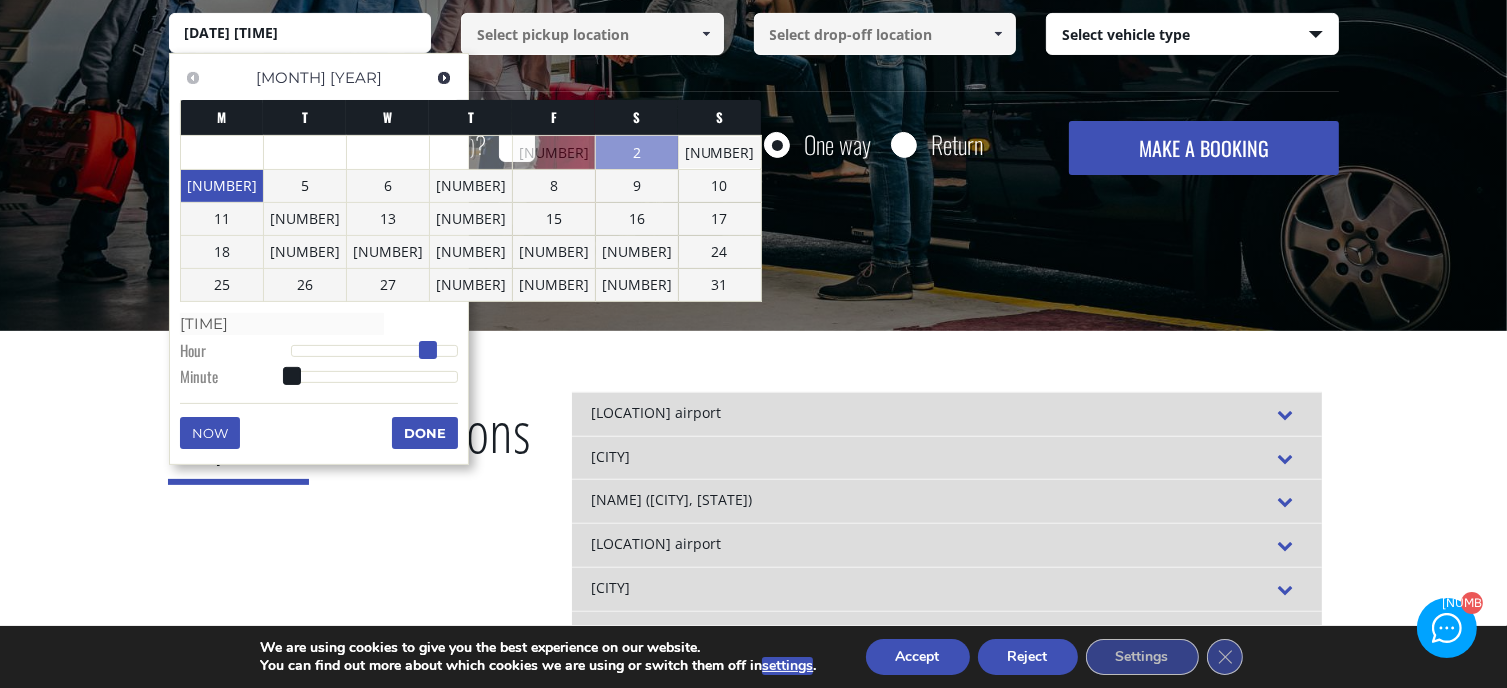 type on "[DATE] [TIME]" 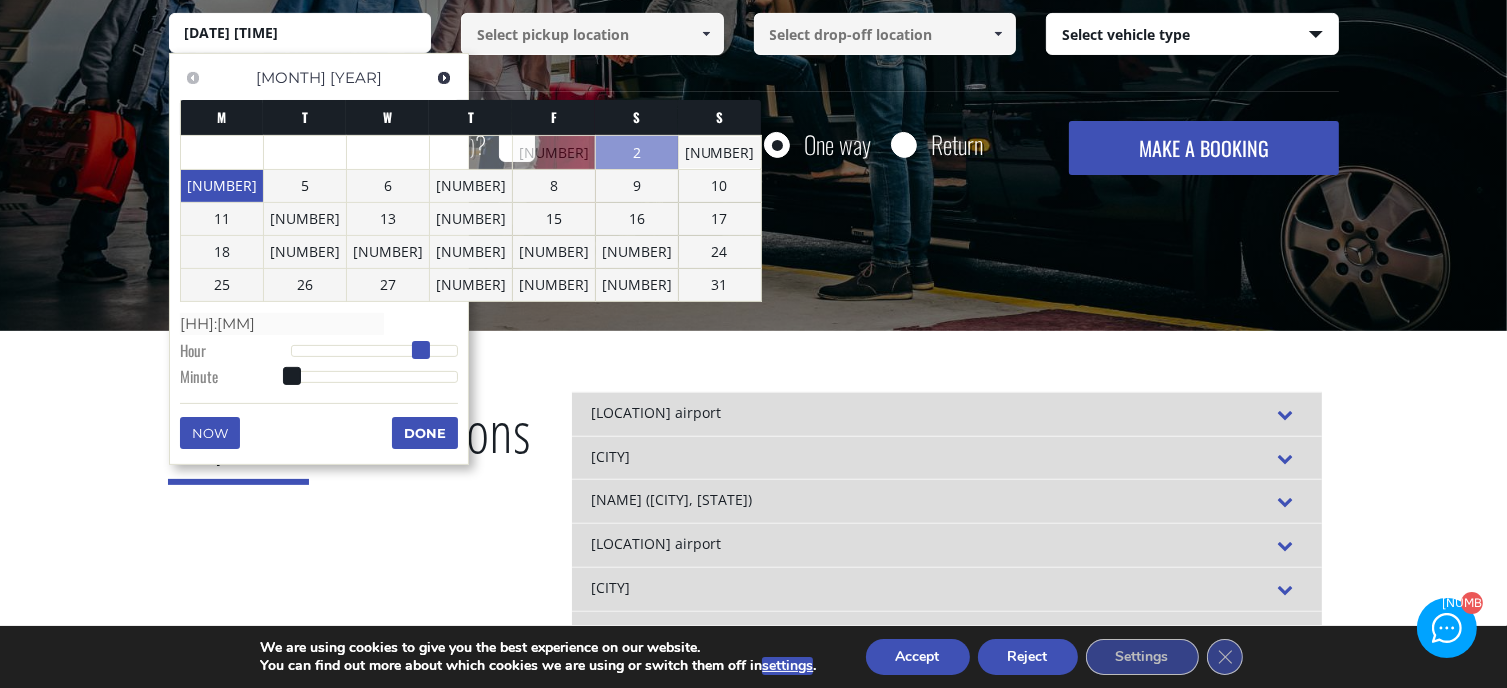 type on "[MM]/[DD]/[YYYY] [HH]:[MM]" 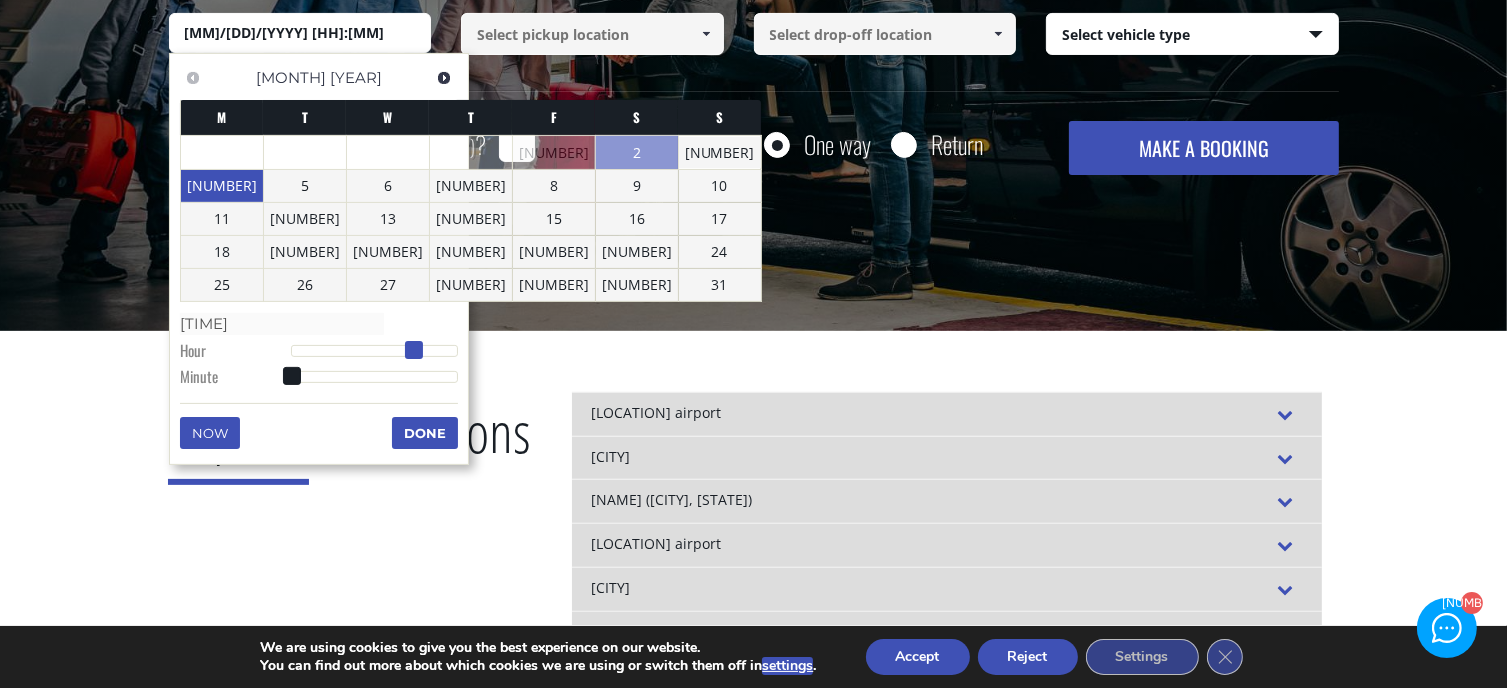 type on "[DATE] [TIME]" 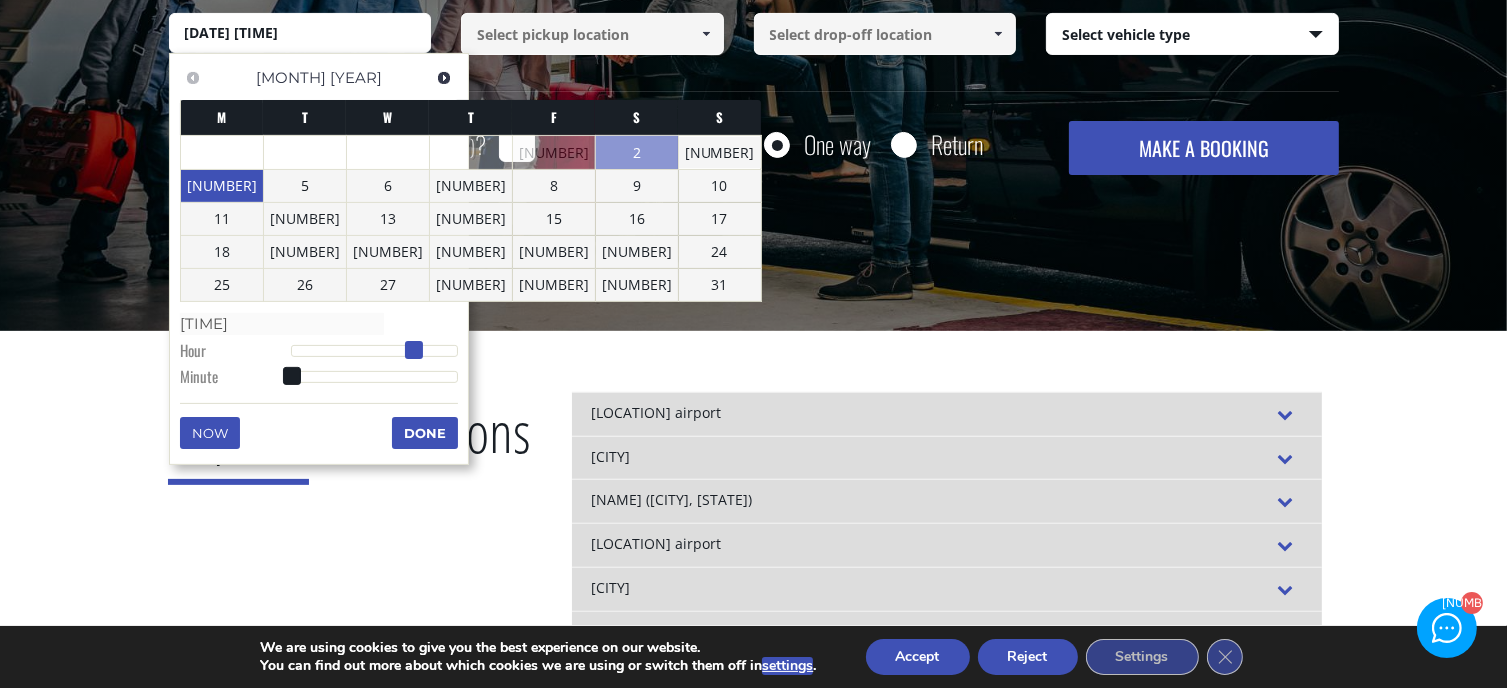 type on "[HH]:[MM]" 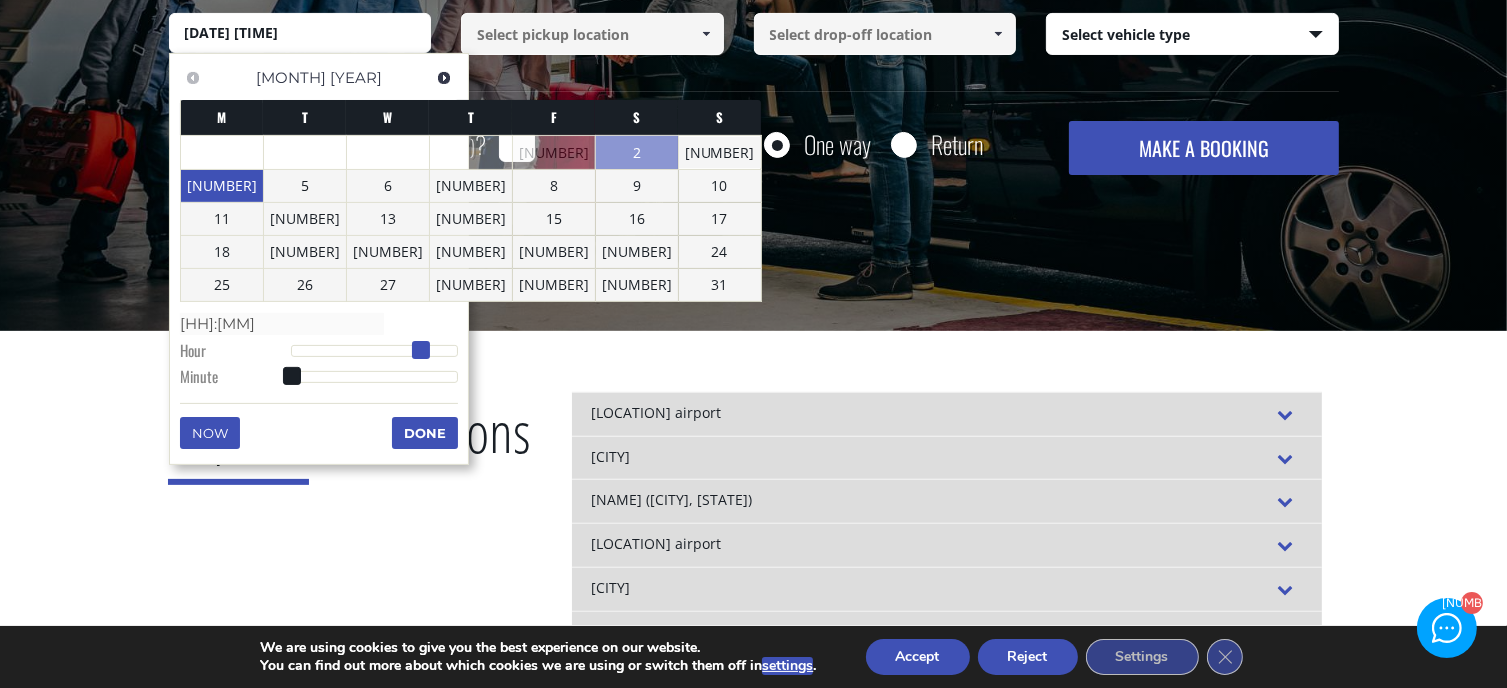 drag, startPoint x: 326, startPoint y: 350, endPoint x: 421, endPoint y: 347, distance: 95.047356 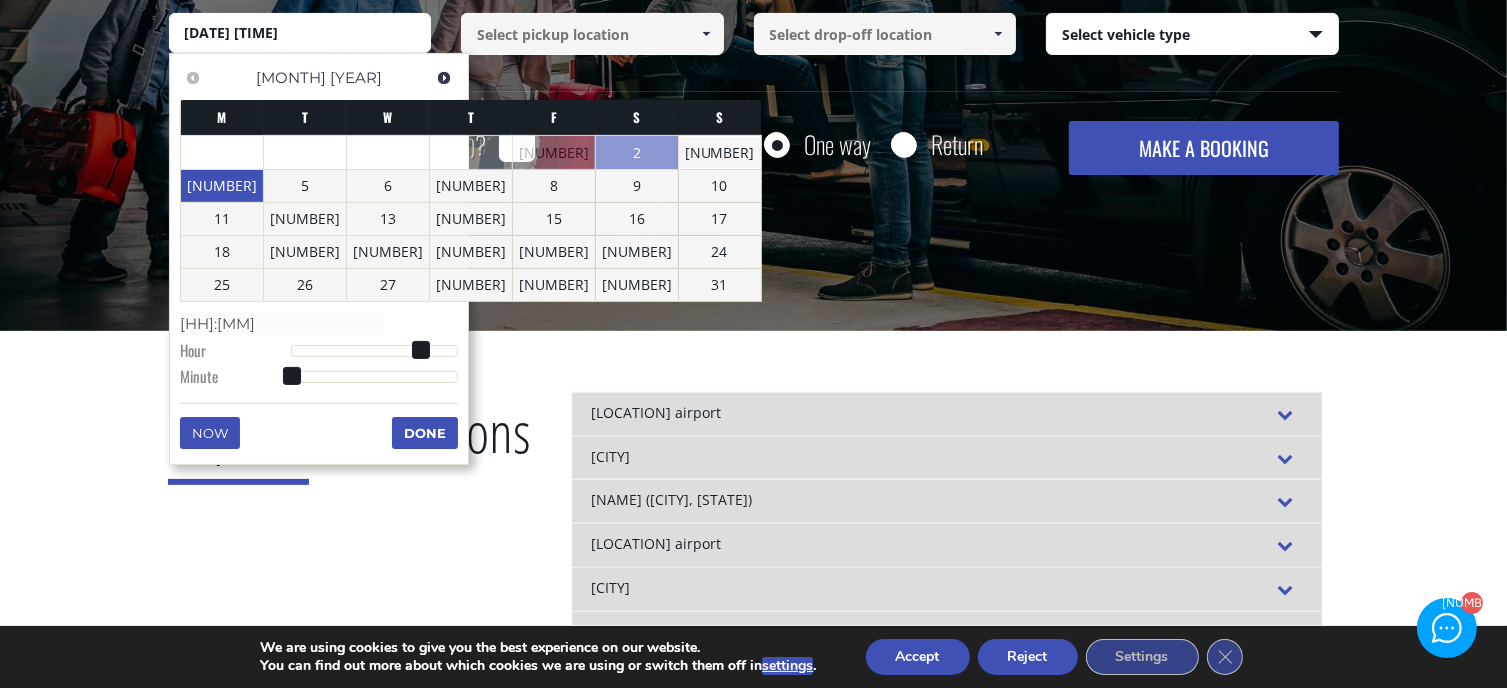 click on "Done" at bounding box center [425, 433] 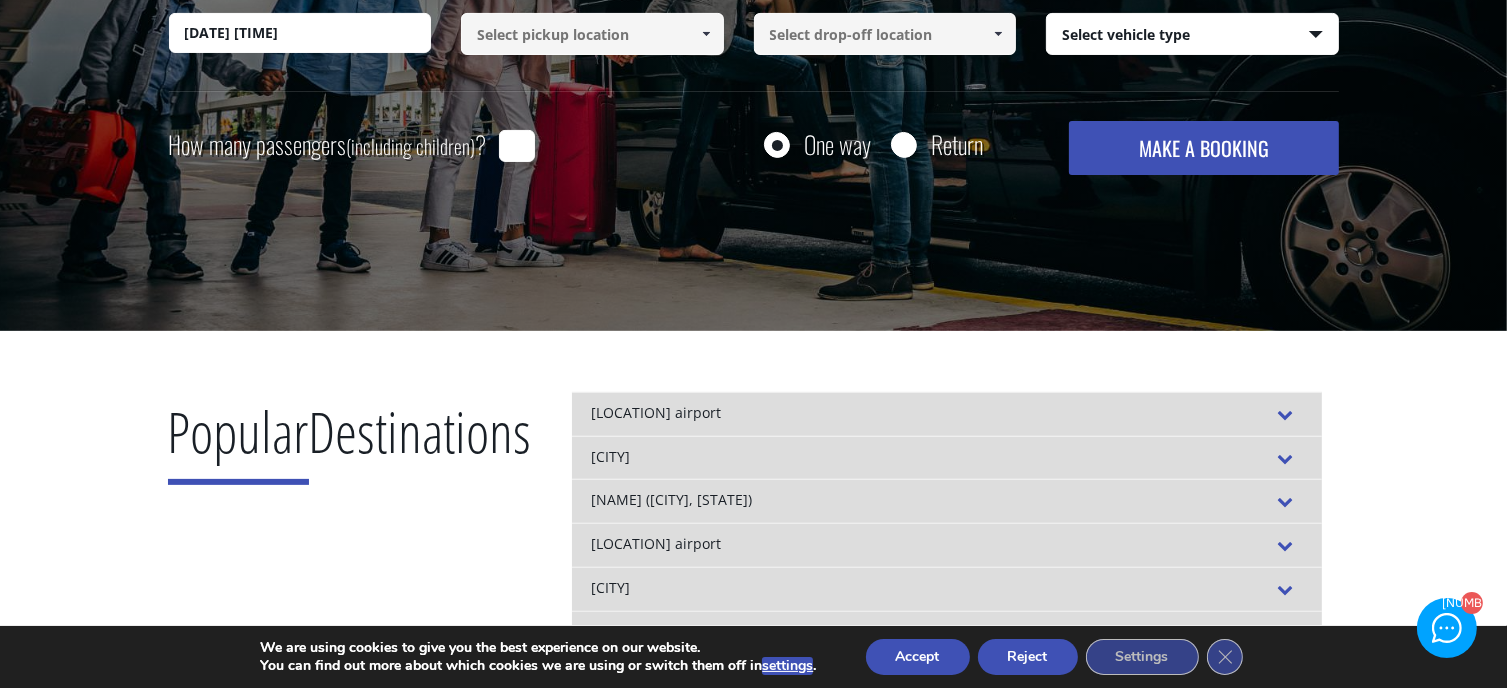 click at bounding box center (592, 34) 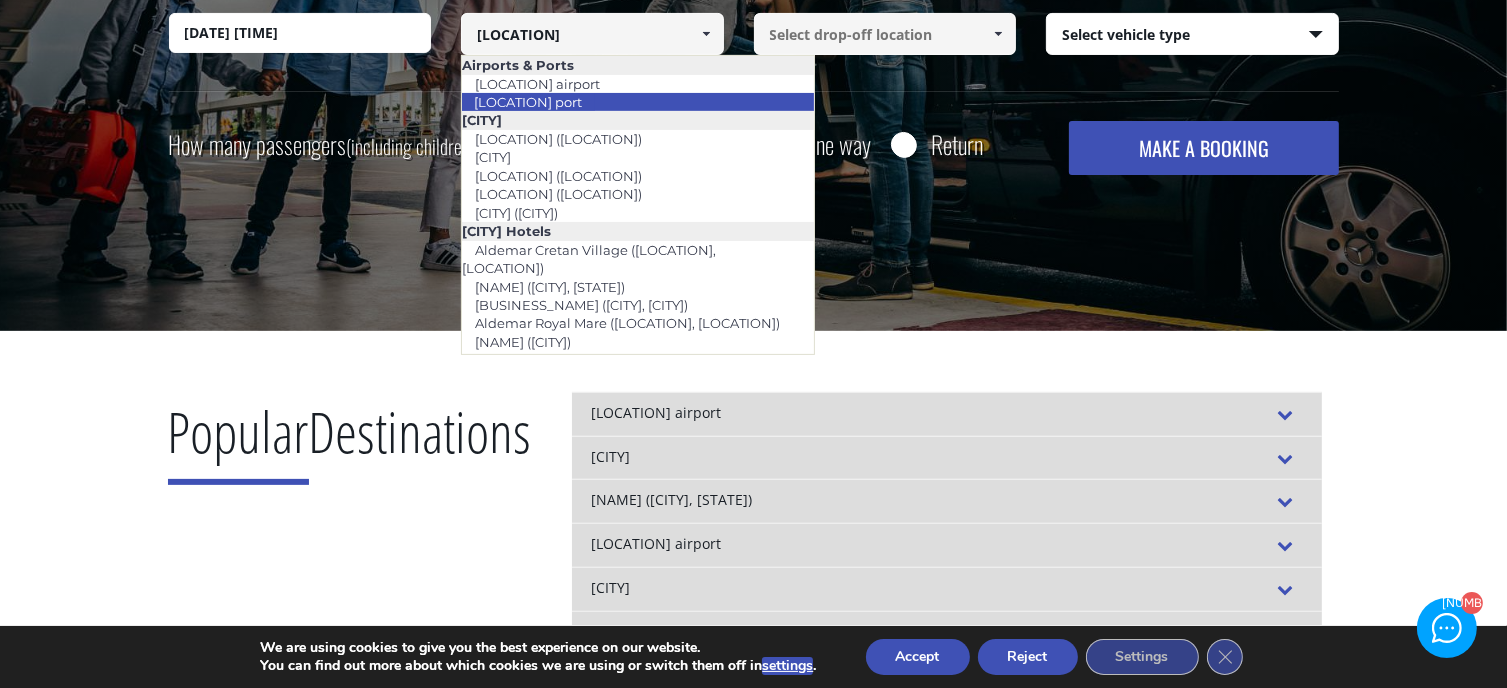 click on "[LOCATION] port" at bounding box center [528, 102] 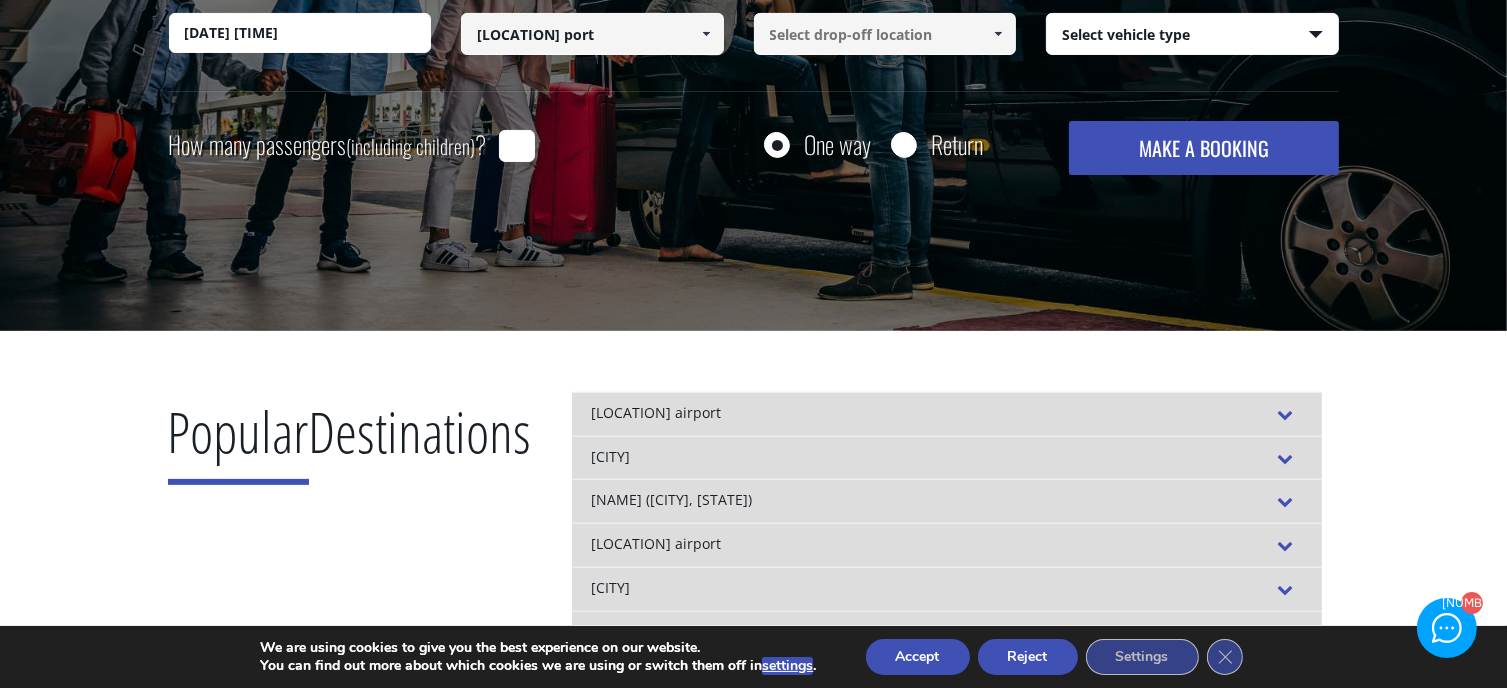 type on "[LOCATION] port" 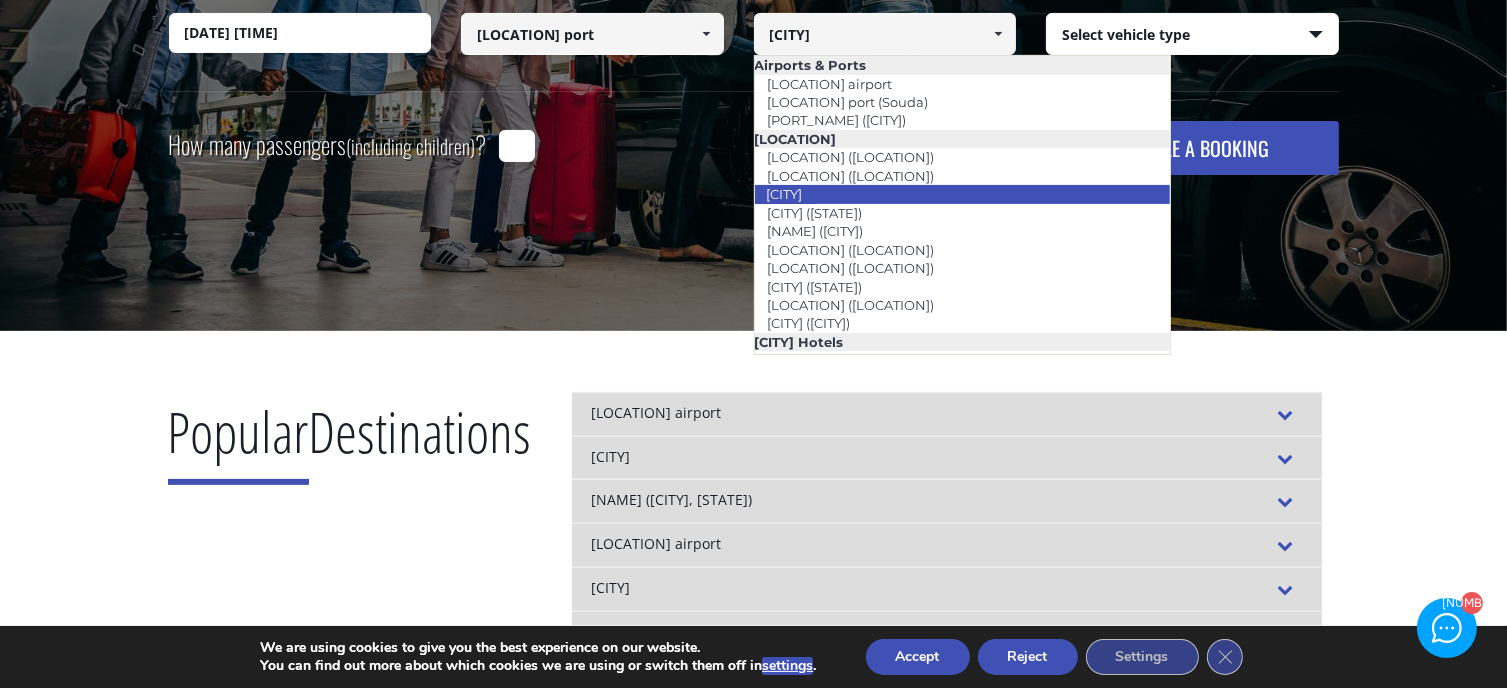 click on "[CITY]" at bounding box center (785, 194) 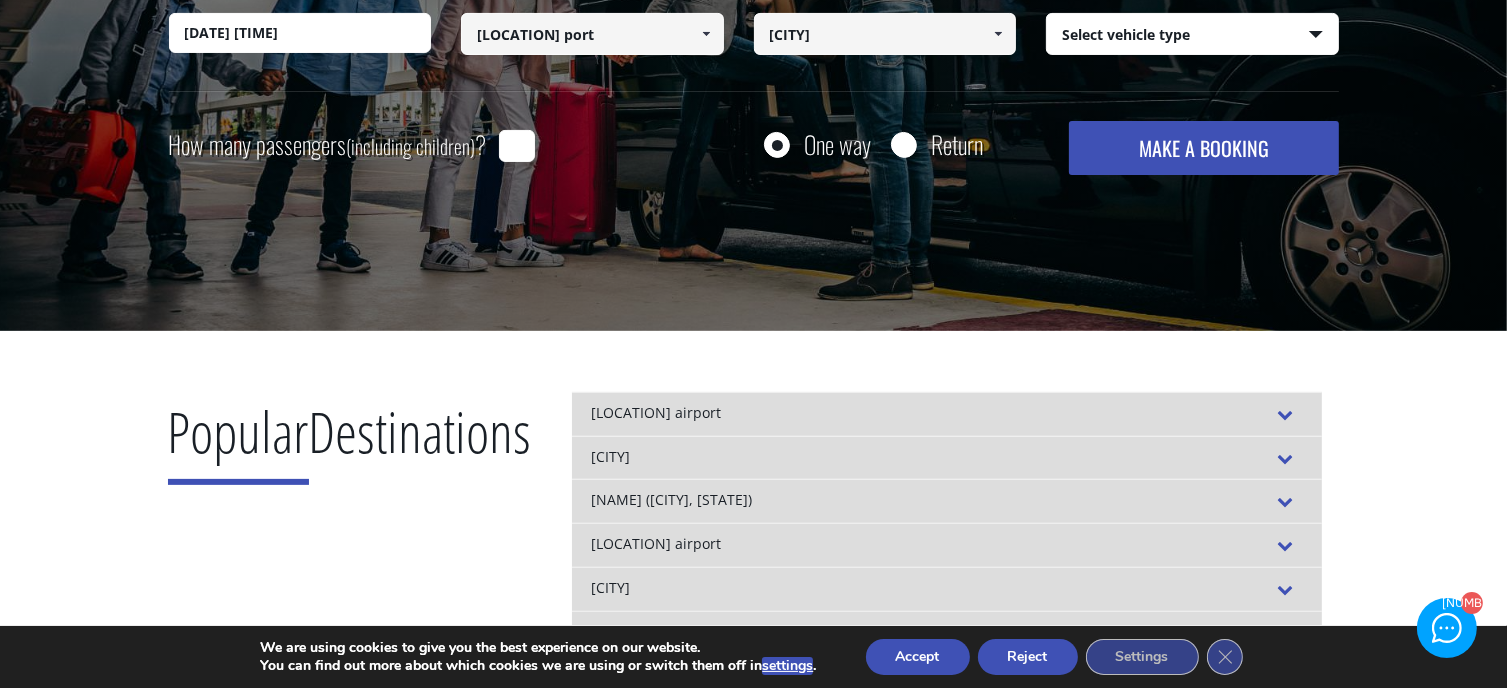 type on "[CITY]" 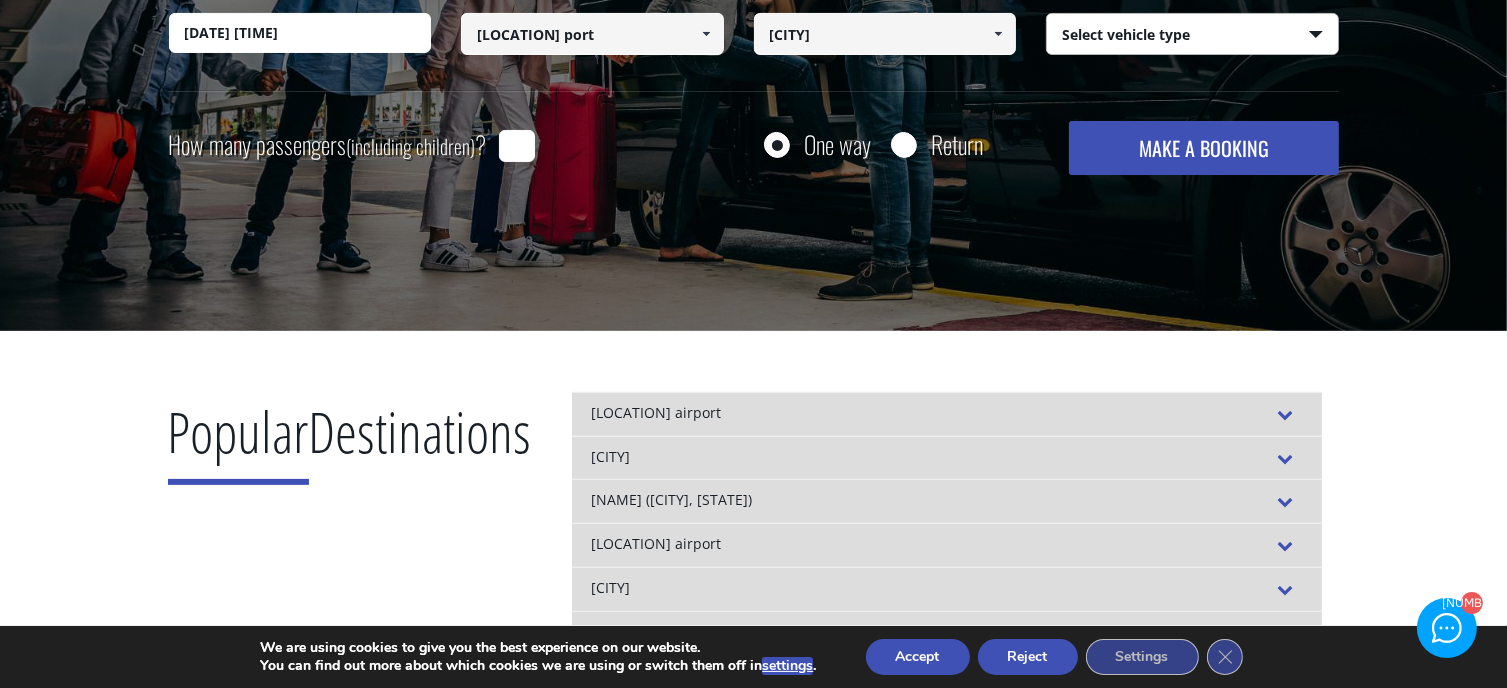 click on "Select vehicle type Taxi (4 passengers) Mercedes E Class Mini Van (7 passengers) Mercedes Vito Mini Bus (10 passengers) Mercedes Sprinter Mini Bus 16 (16 passengers) Mercedes Sprinter" at bounding box center (1192, 35) 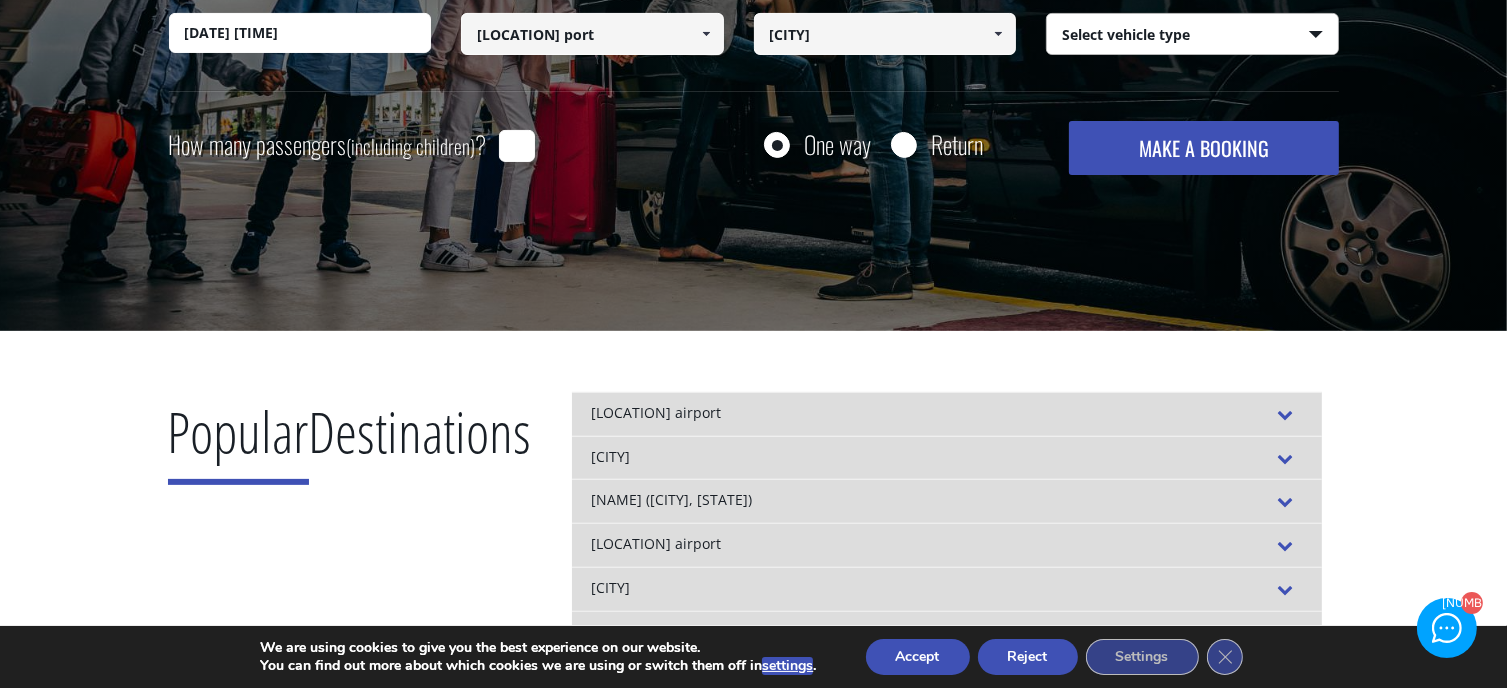 click on "Select vehicle type Taxi (4 passengers) Mercedes E Class Mini Van (7 passengers) Mercedes Vito Mini Bus (10 passengers) Mercedes Sprinter Mini Bus 16 (16 passengers) Mercedes Sprinter" at bounding box center (1192, 35) 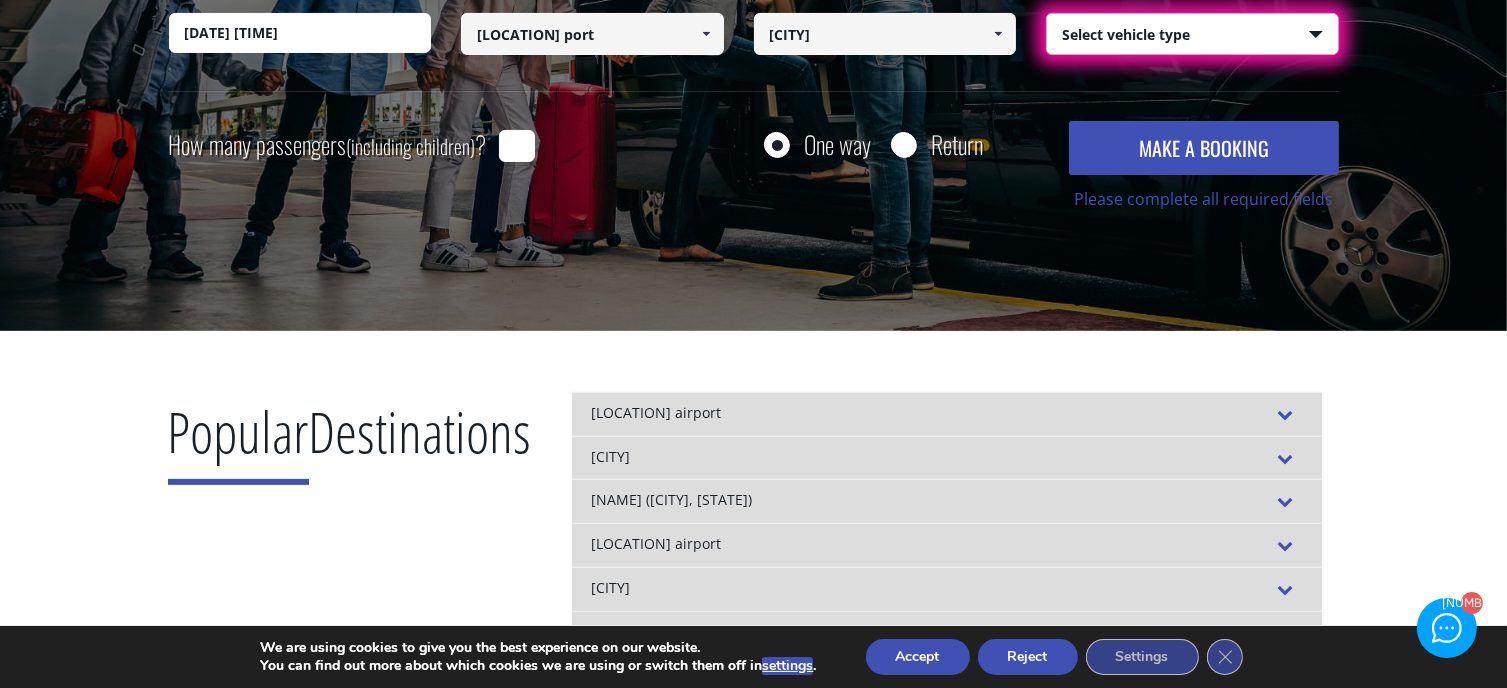 click on "Select vehicle type Taxi (4 passengers) Mercedes E Class Mini Van (7 passengers) Mercedes Vito Mini Bus (10 passengers) Mercedes Sprinter Mini Bus 16 (16 passengers) Mercedes Sprinter" at bounding box center [1192, 35] 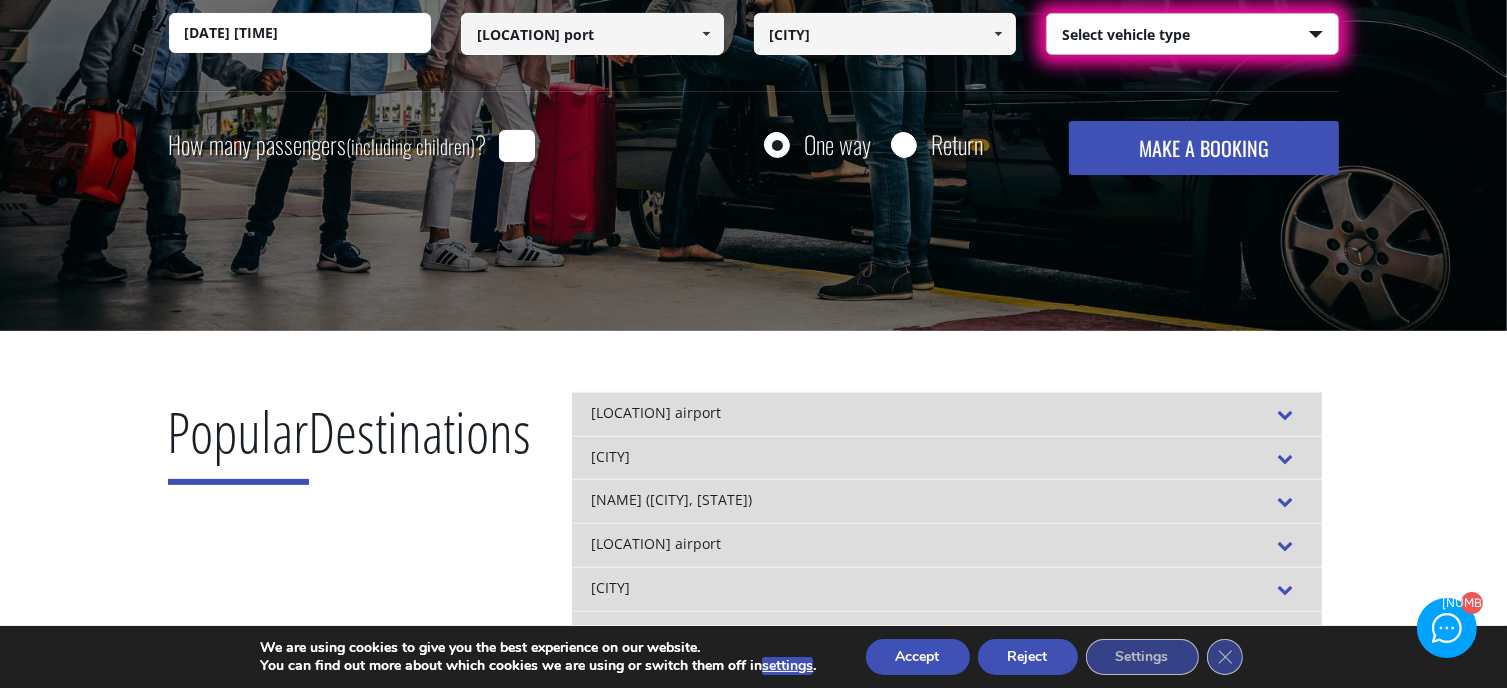 select on "[NUMBER]" 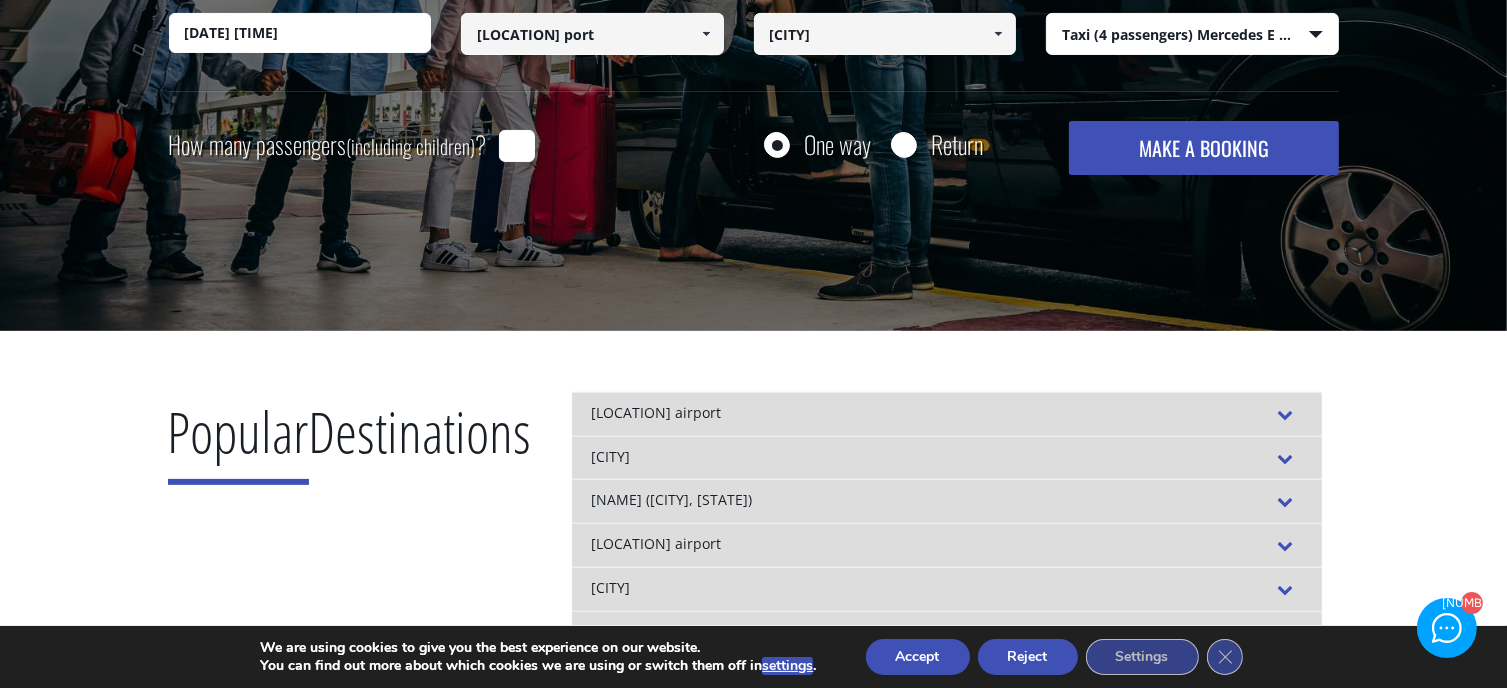 click on "MAKE A BOOKING" at bounding box center (1203, 148) 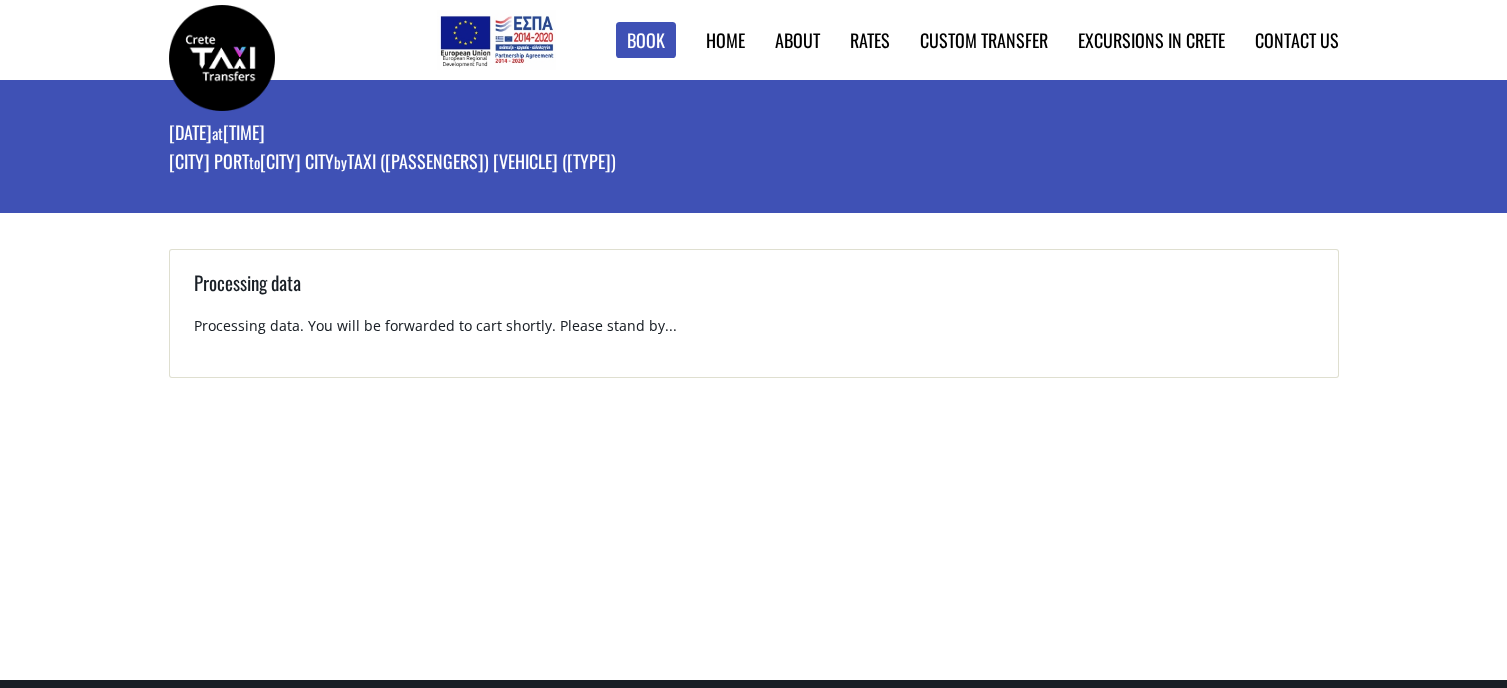 scroll, scrollTop: 0, scrollLeft: 0, axis: both 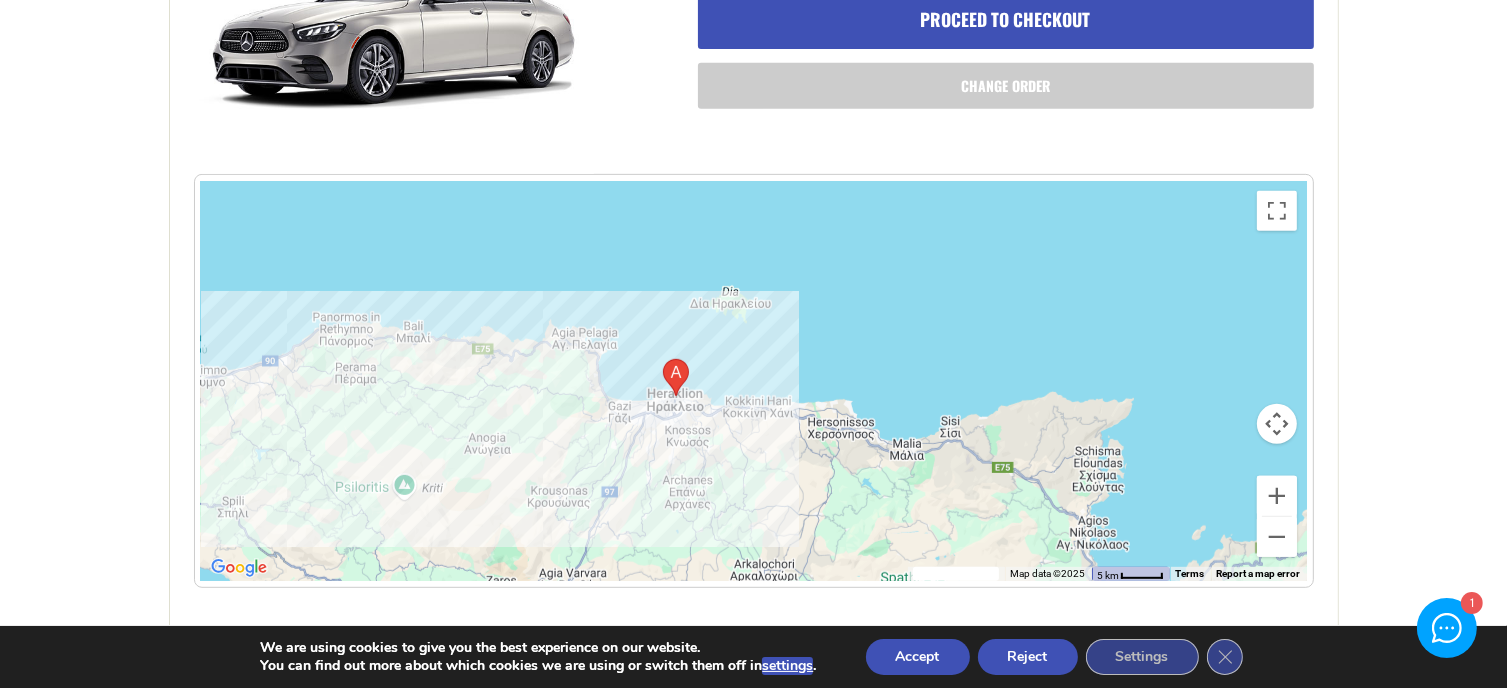 drag, startPoint x: 1200, startPoint y: 396, endPoint x: 677, endPoint y: 319, distance: 528.6379 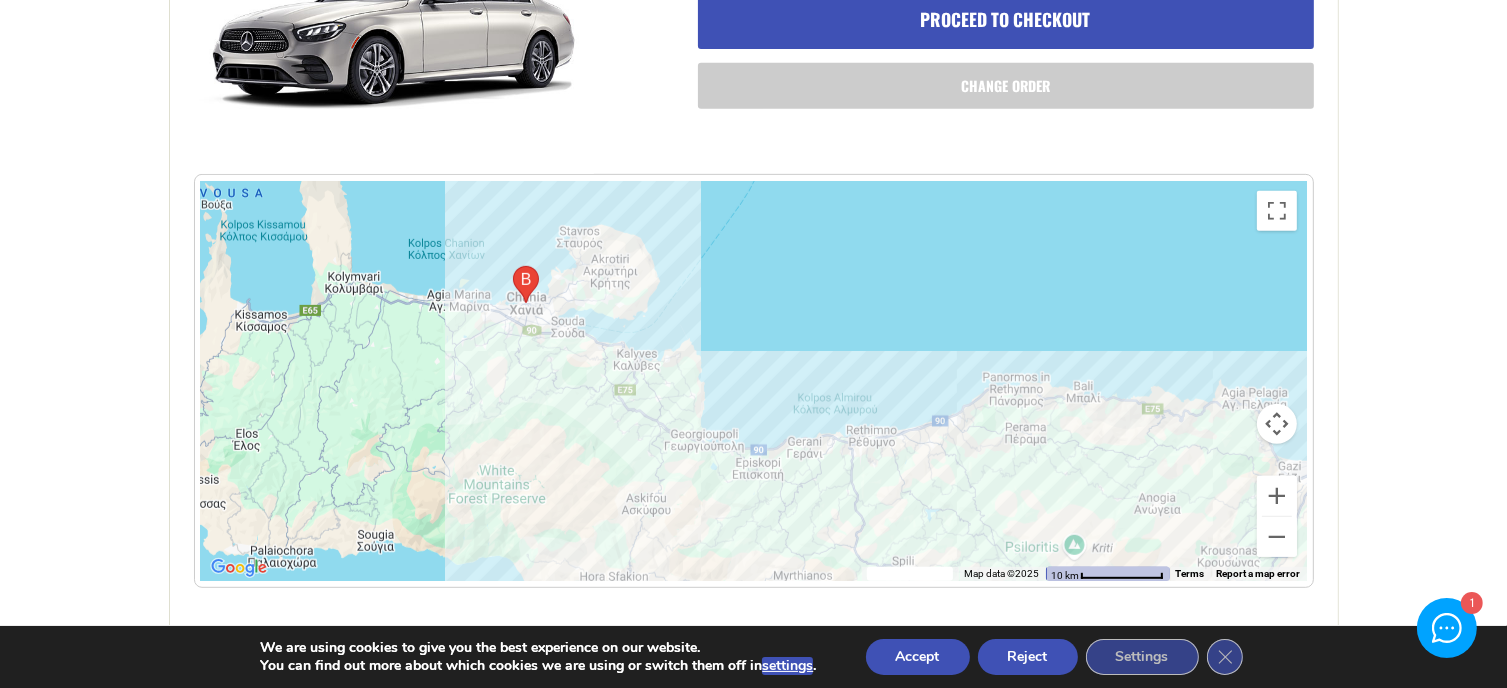 drag, startPoint x: 451, startPoint y: 349, endPoint x: 1136, endPoint y: 424, distance: 689.0936 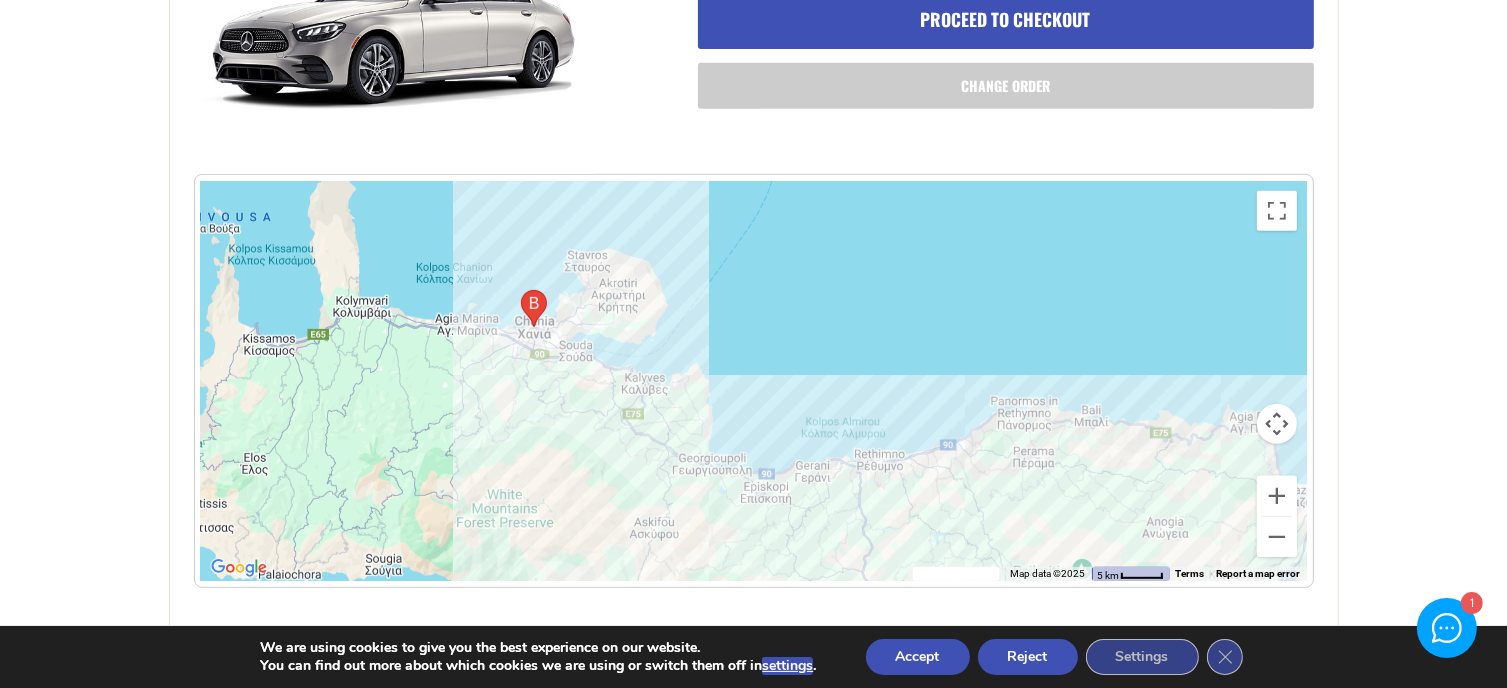 drag, startPoint x: 263, startPoint y: 358, endPoint x: 284, endPoint y: 384, distance: 33.42155 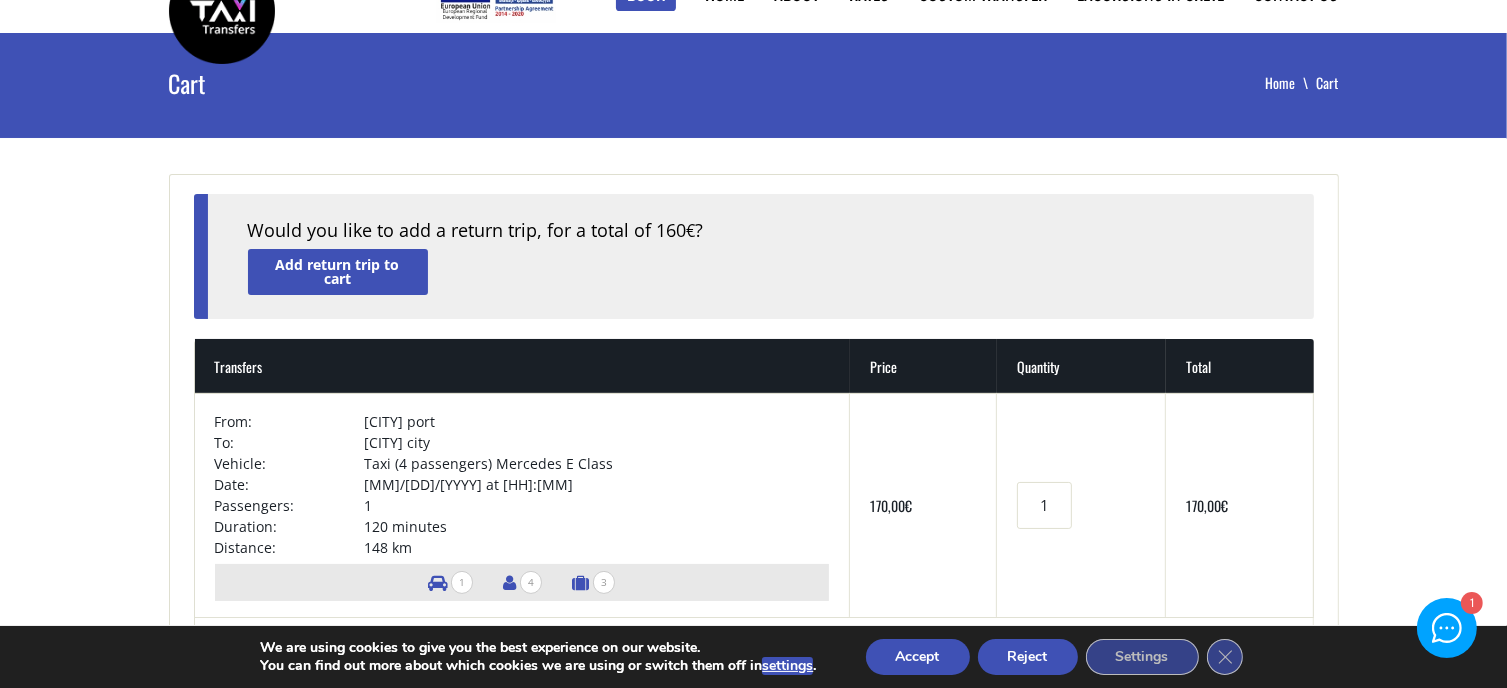 scroll, scrollTop: 0, scrollLeft: 0, axis: both 